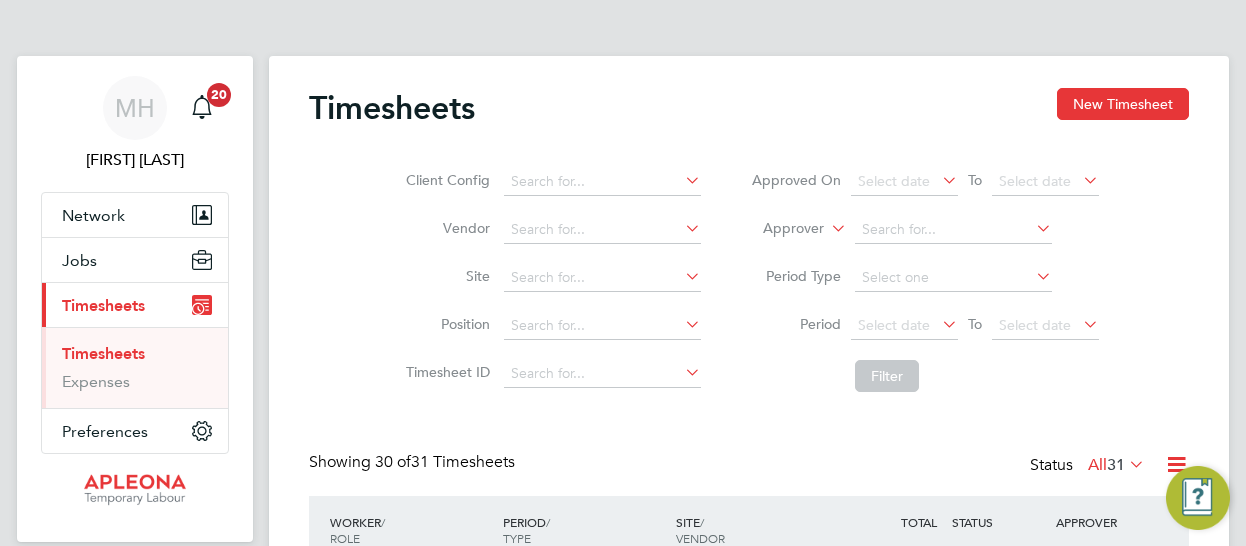 scroll, scrollTop: 0, scrollLeft: 0, axis: both 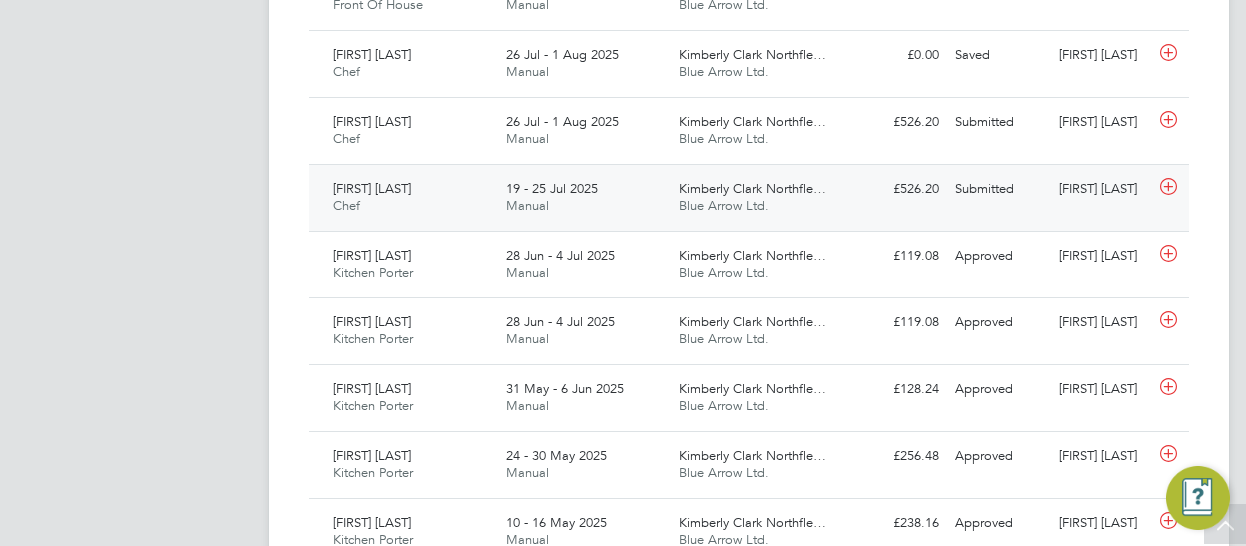 click on "Submitted" 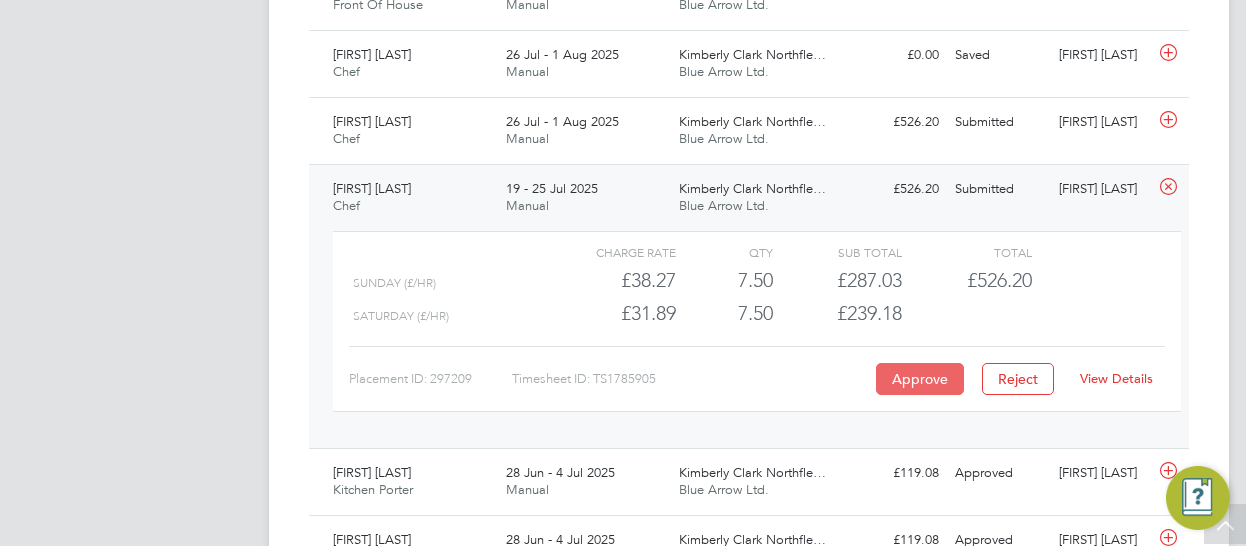 click on "Approve" 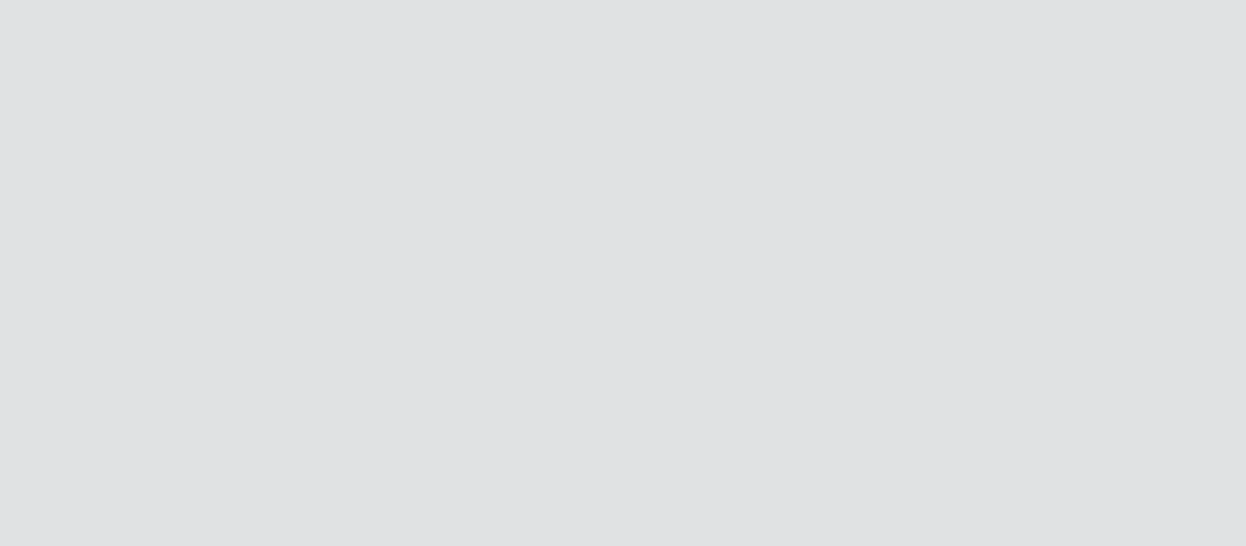 scroll, scrollTop: 0, scrollLeft: 0, axis: both 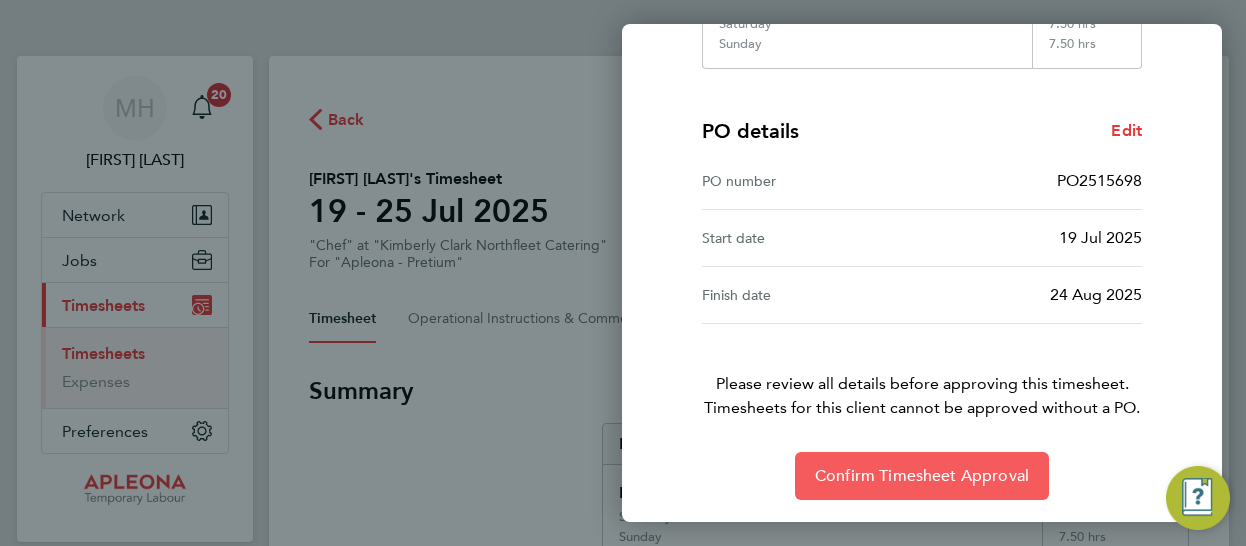 click on "Confirm Timesheet Approval" 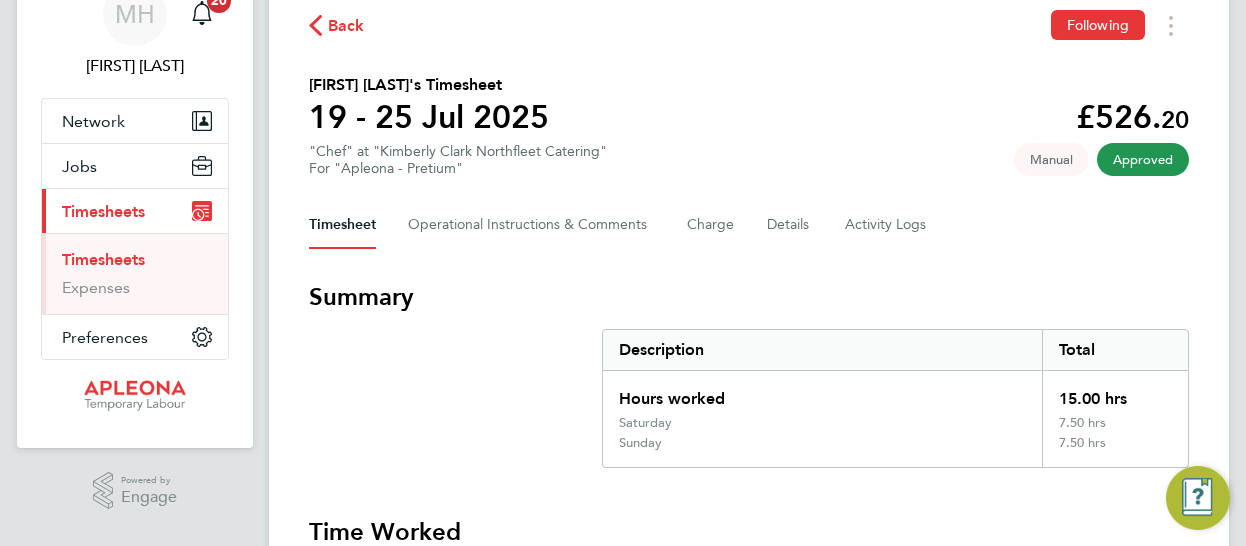 scroll, scrollTop: 0, scrollLeft: 0, axis: both 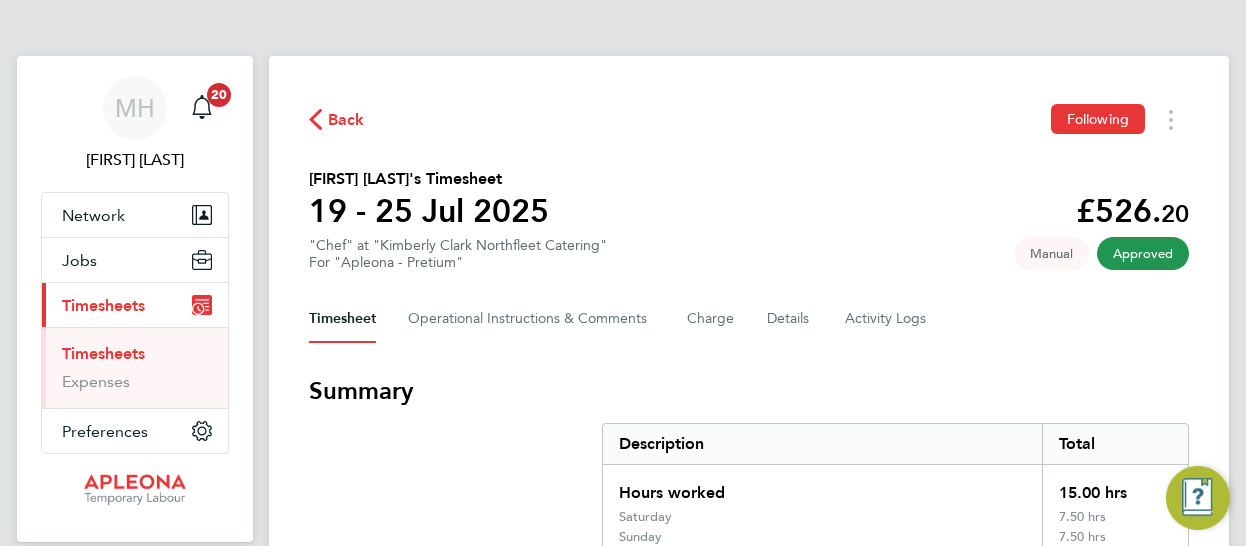 click on "Timesheets" at bounding box center [103, 353] 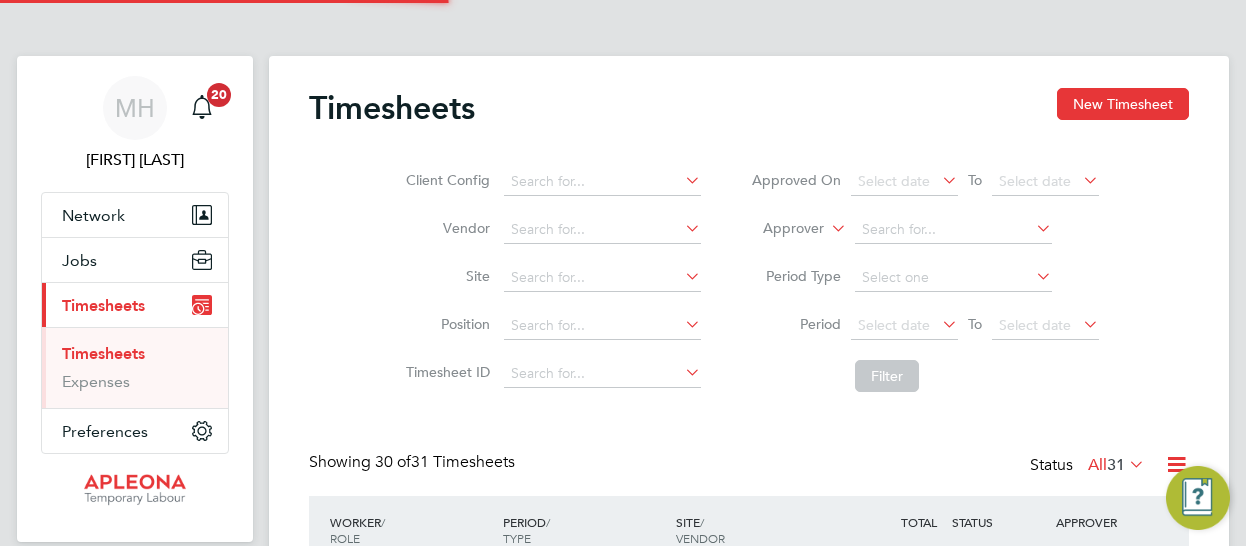 scroll, scrollTop: 300, scrollLeft: 0, axis: vertical 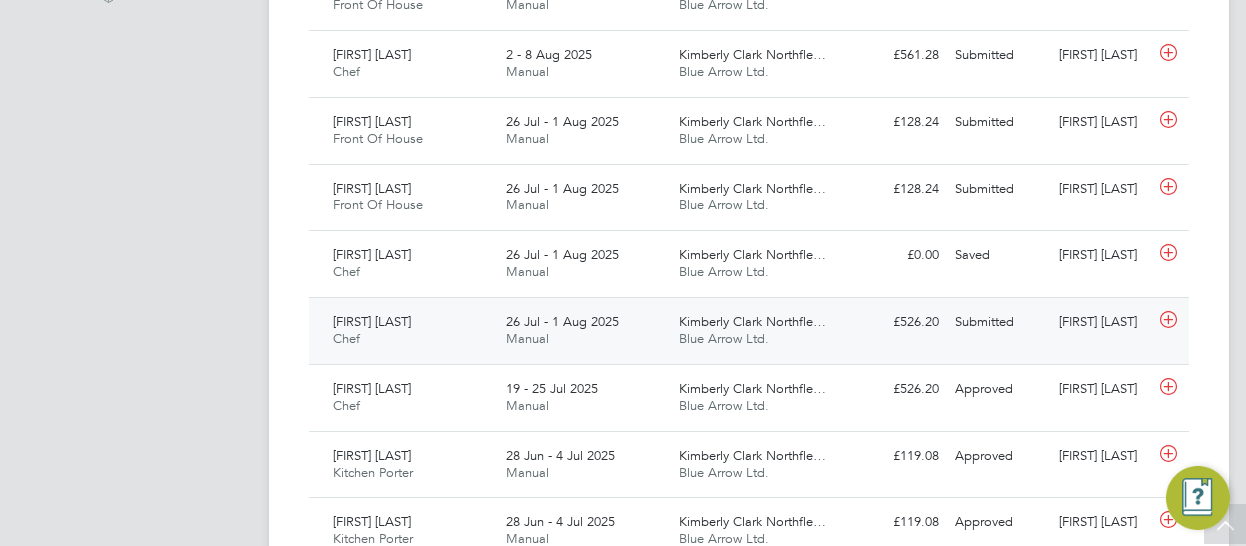 click on "Submitted" 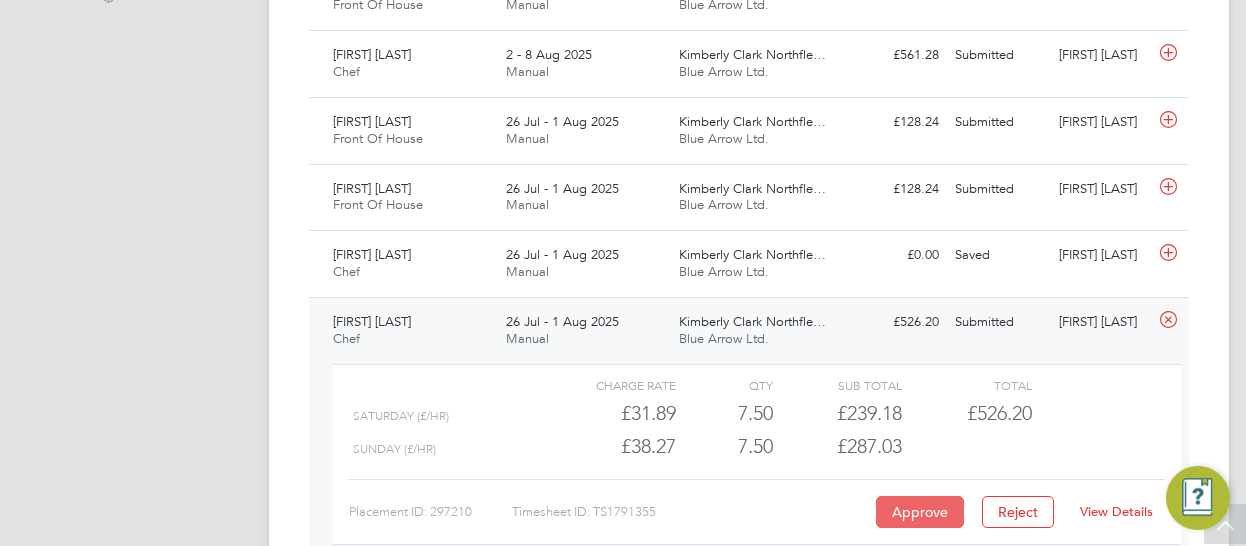 click on "Approve" 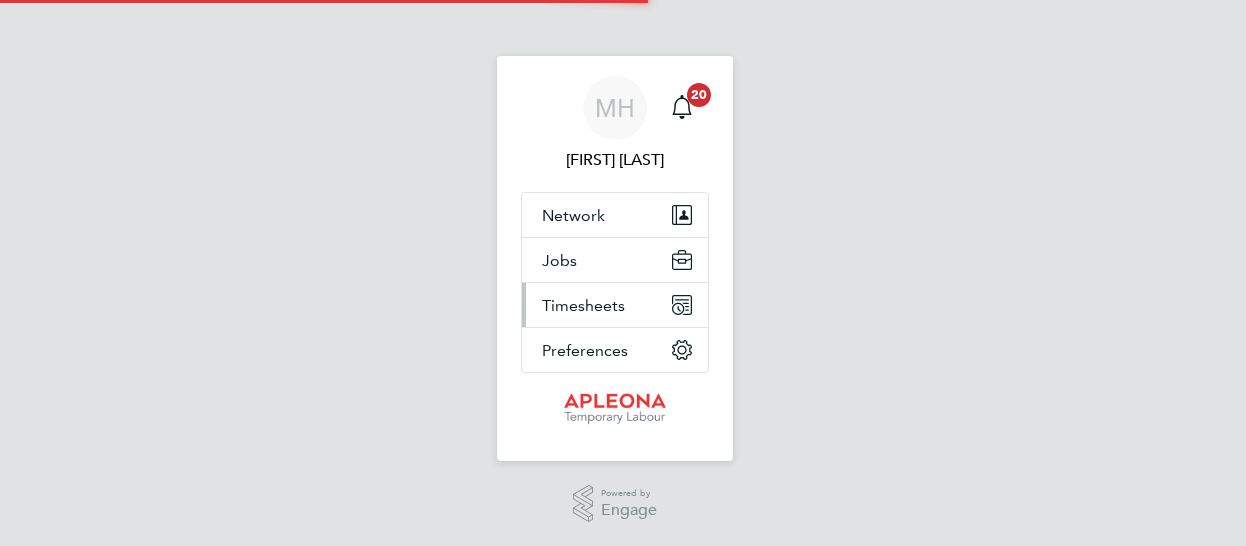 scroll, scrollTop: 0, scrollLeft: 0, axis: both 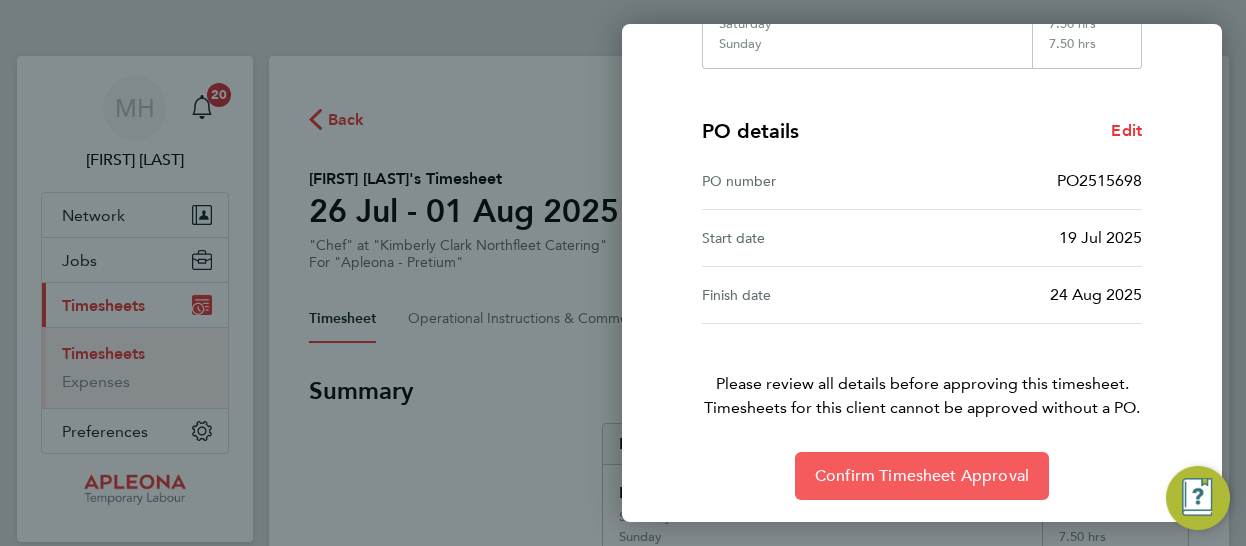 click on "Confirm Timesheet Approval" 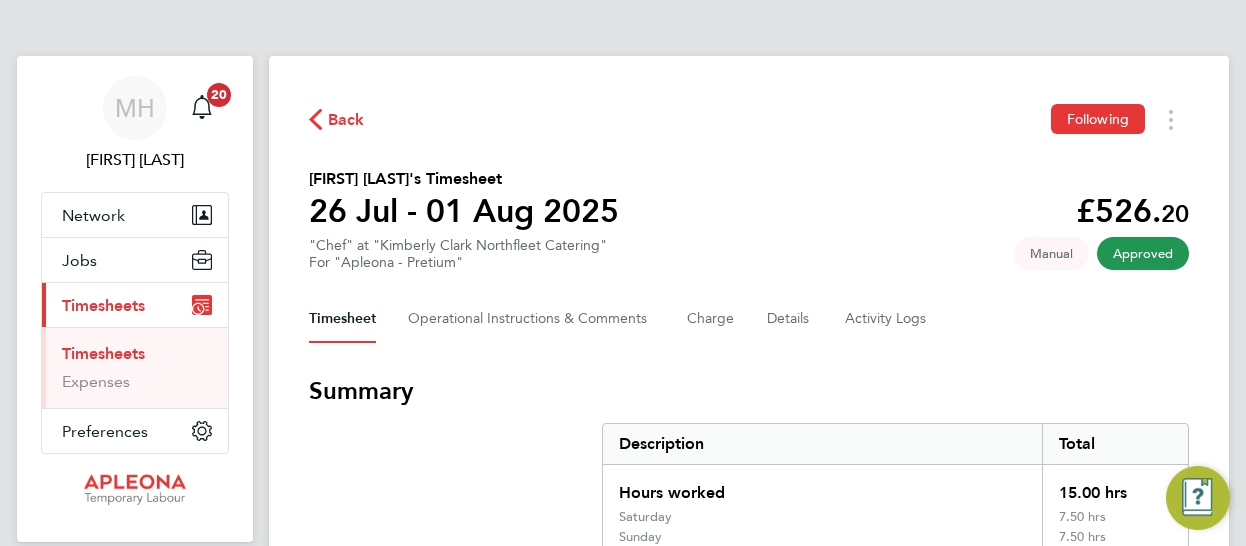 click on "Back" 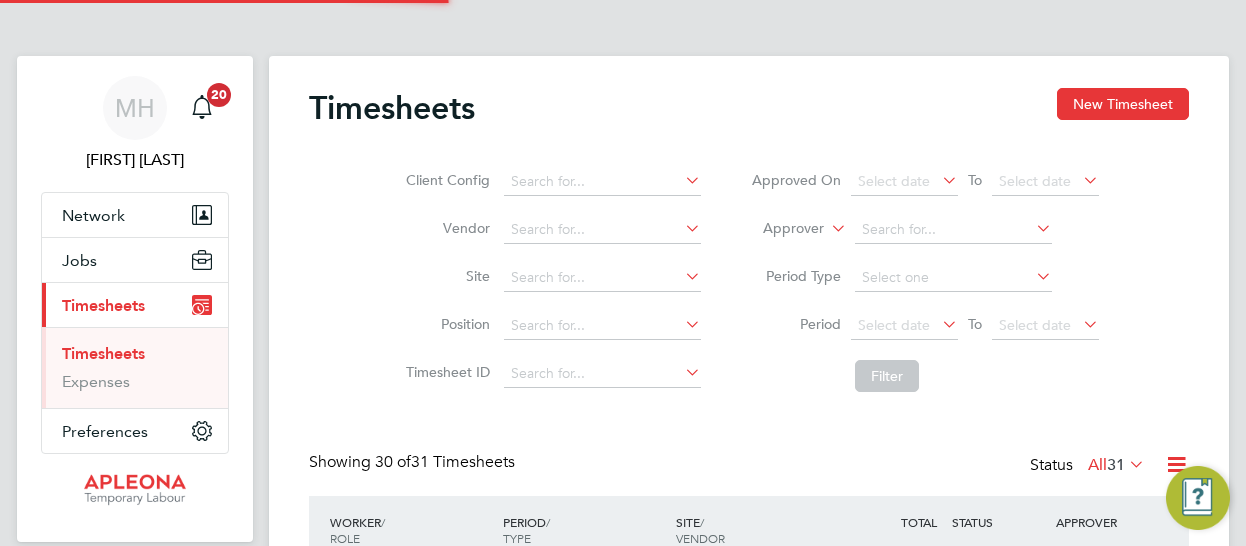 scroll, scrollTop: 282, scrollLeft: 0, axis: vertical 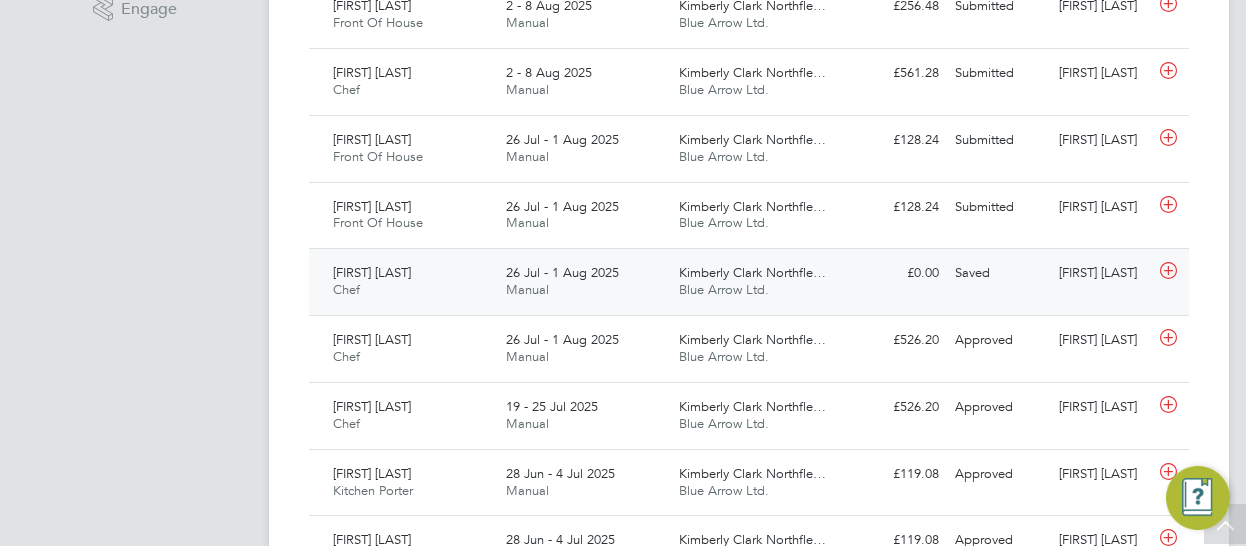 click on "Saved" 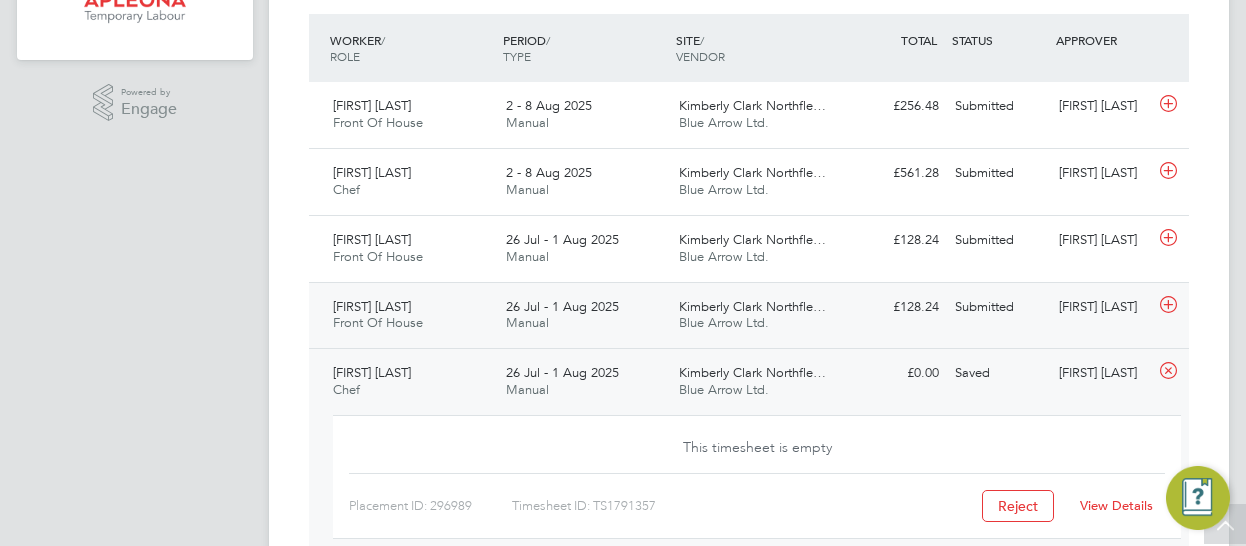 click on "Submitted" 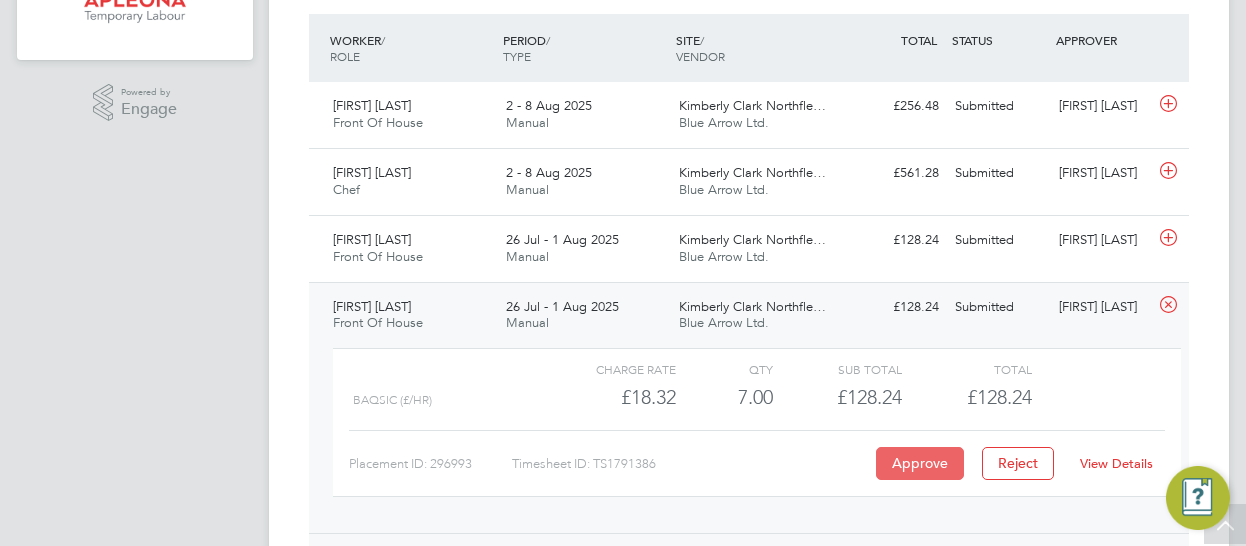 click on "Approve" 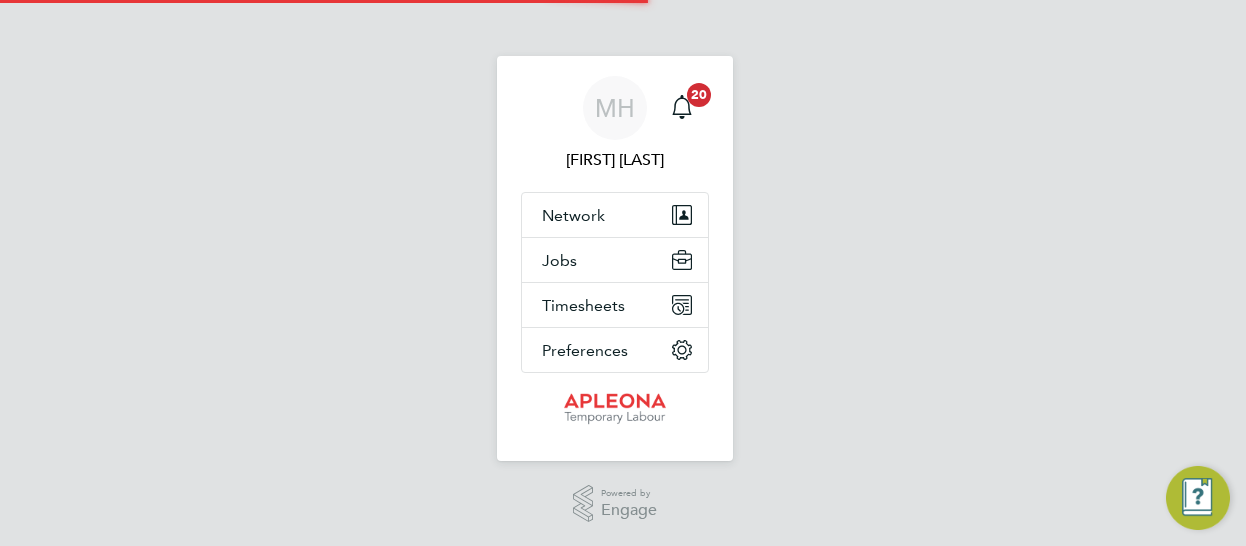 scroll, scrollTop: 0, scrollLeft: 0, axis: both 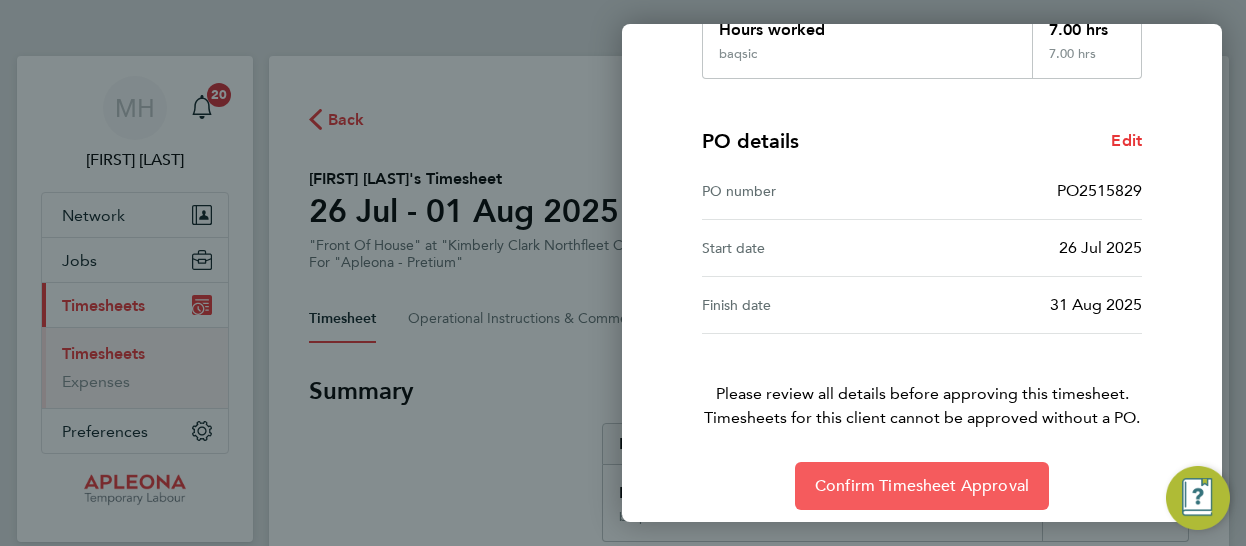 click on "Confirm Timesheet Approval" 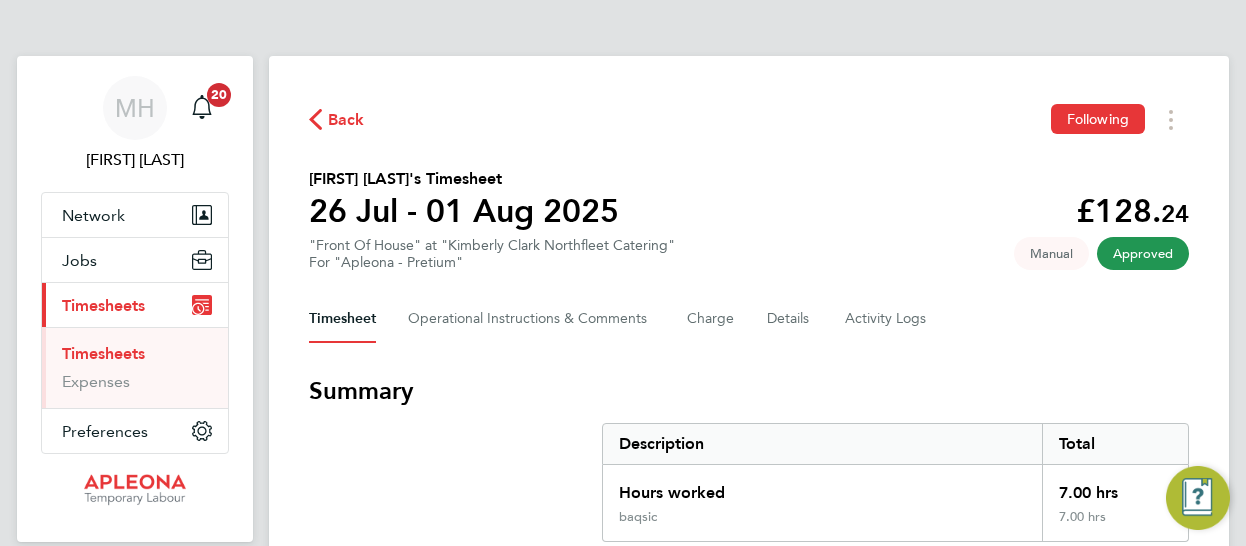 click on "Back" 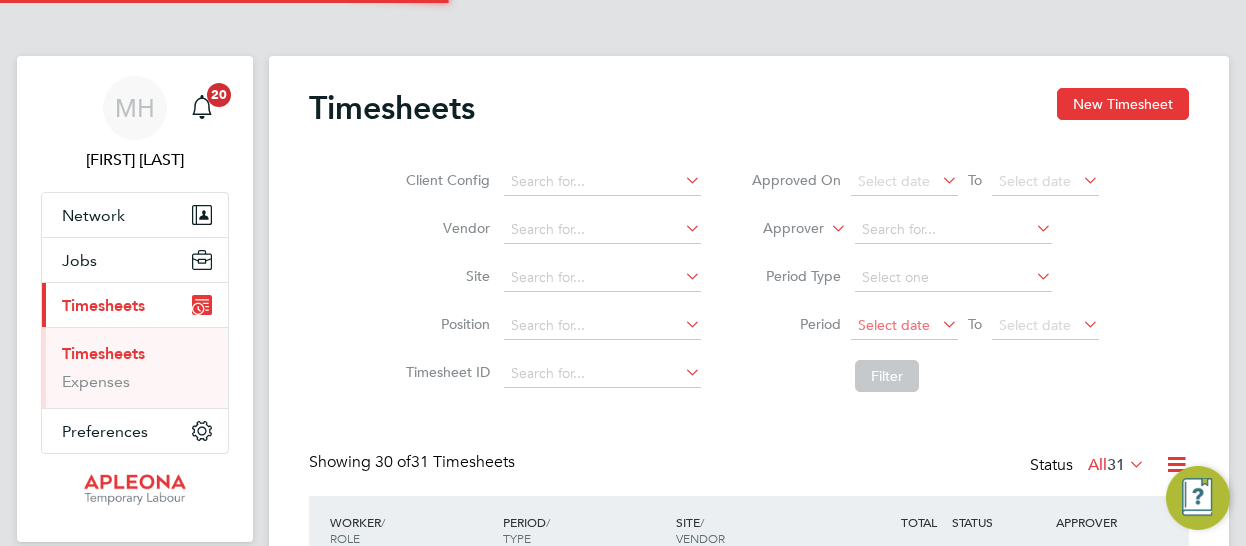 scroll, scrollTop: 103, scrollLeft: 0, axis: vertical 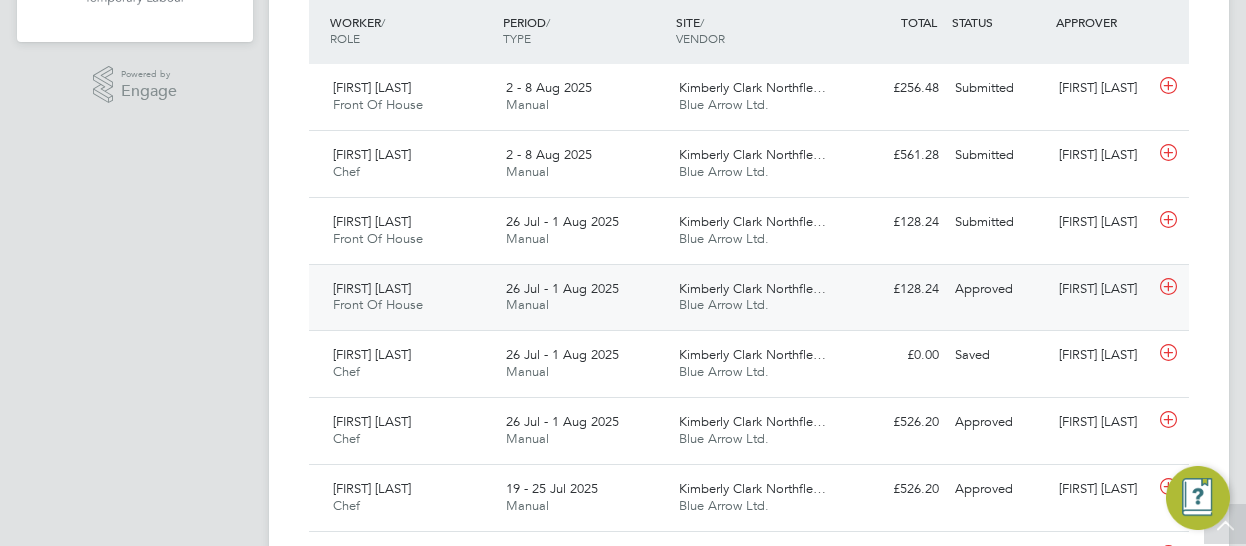 click on "Approved" 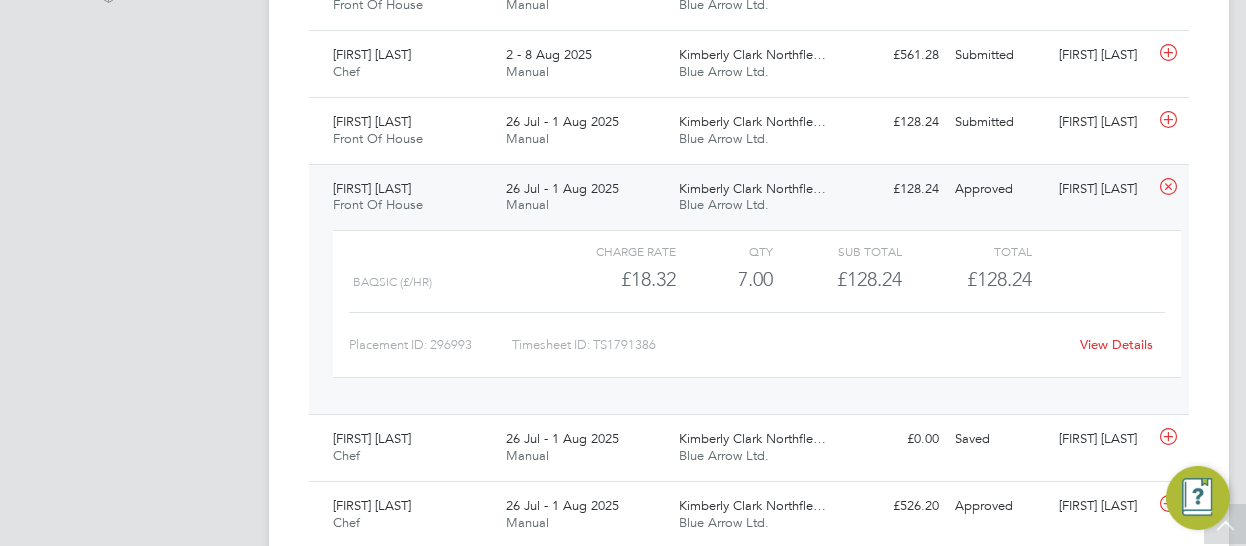click on "View Details" 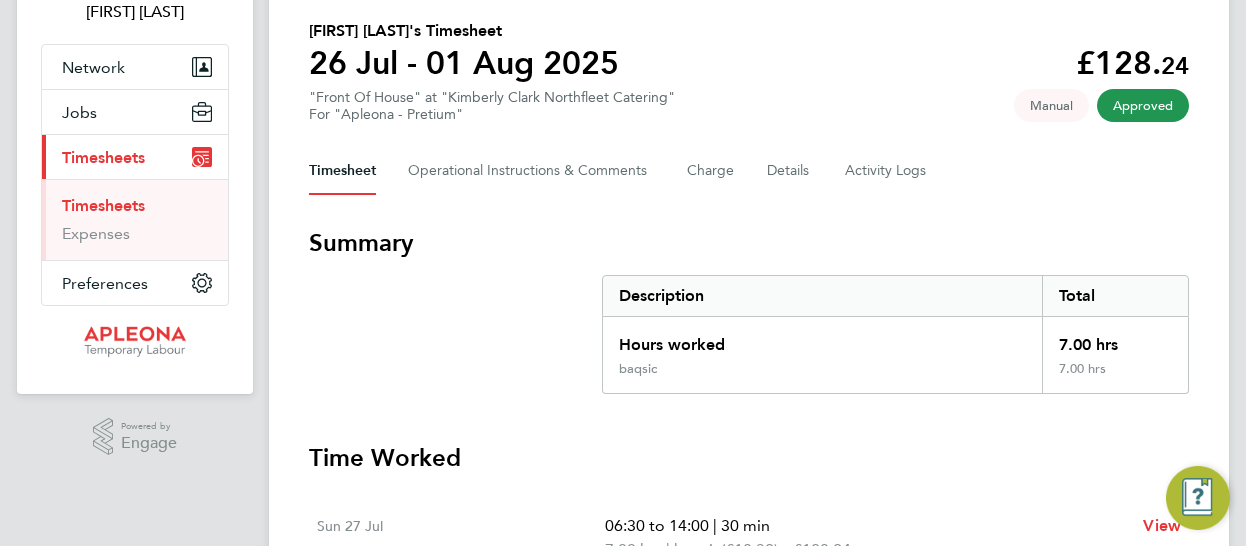 scroll, scrollTop: 0, scrollLeft: 0, axis: both 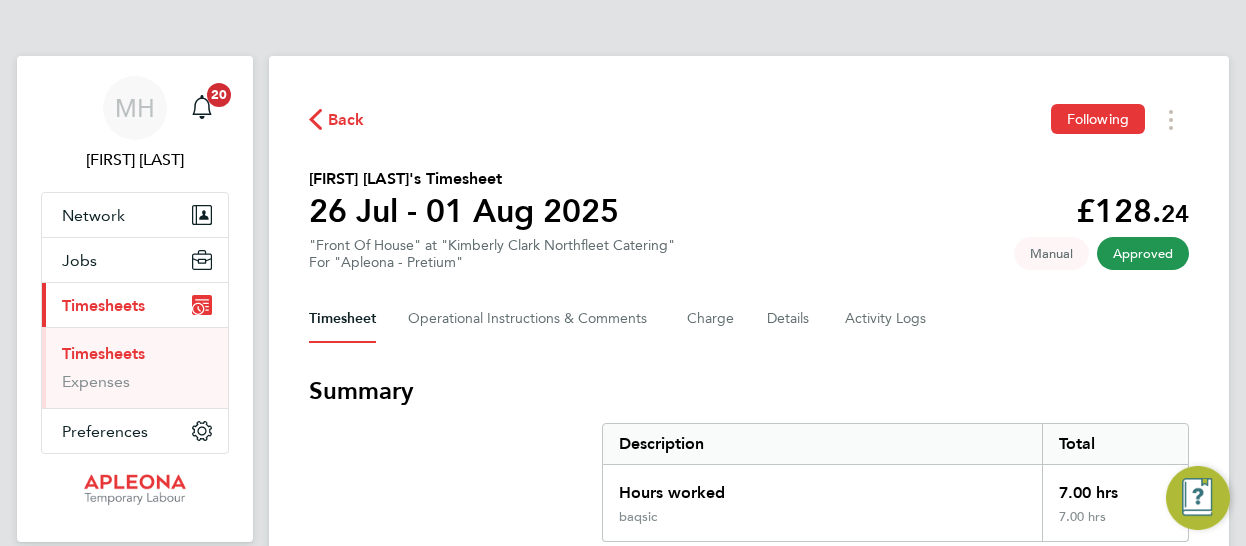 click on "Back" 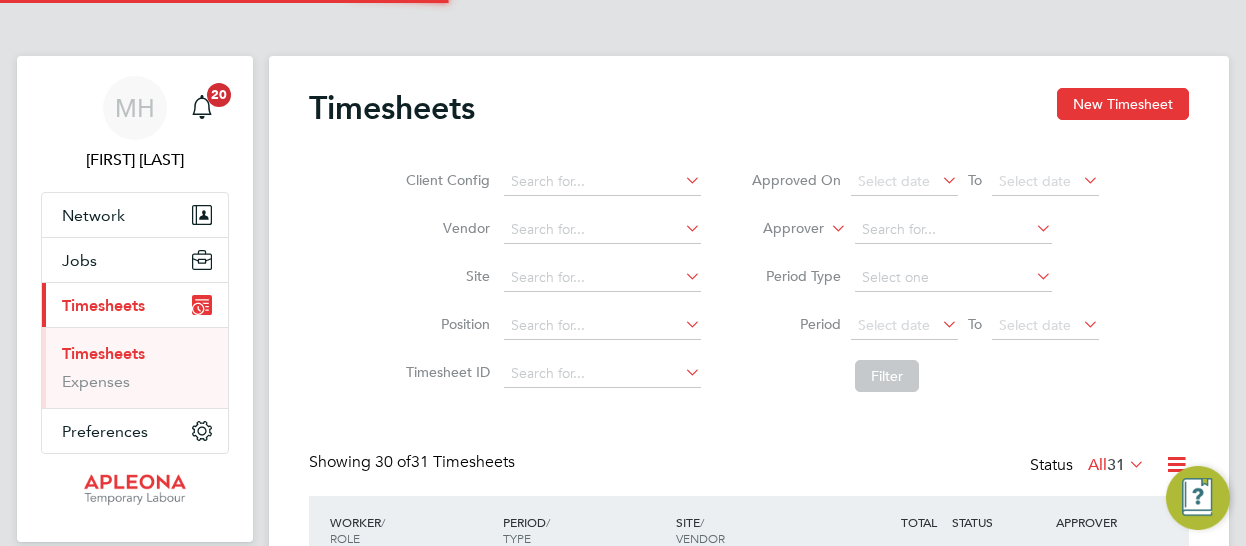 scroll, scrollTop: 10, scrollLeft: 10, axis: both 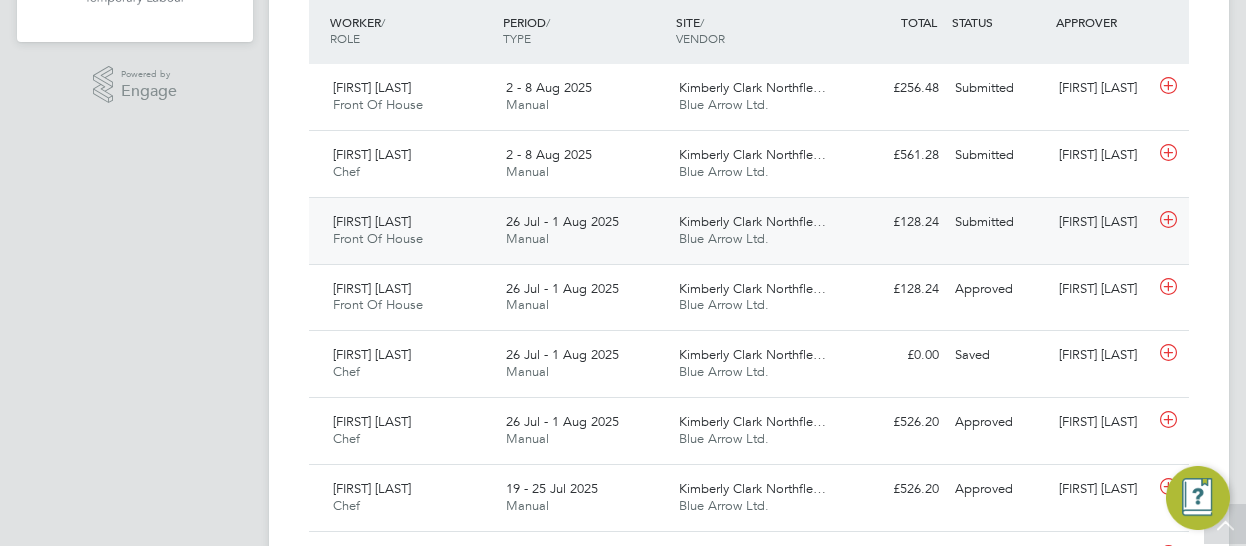 click on "Submitted" 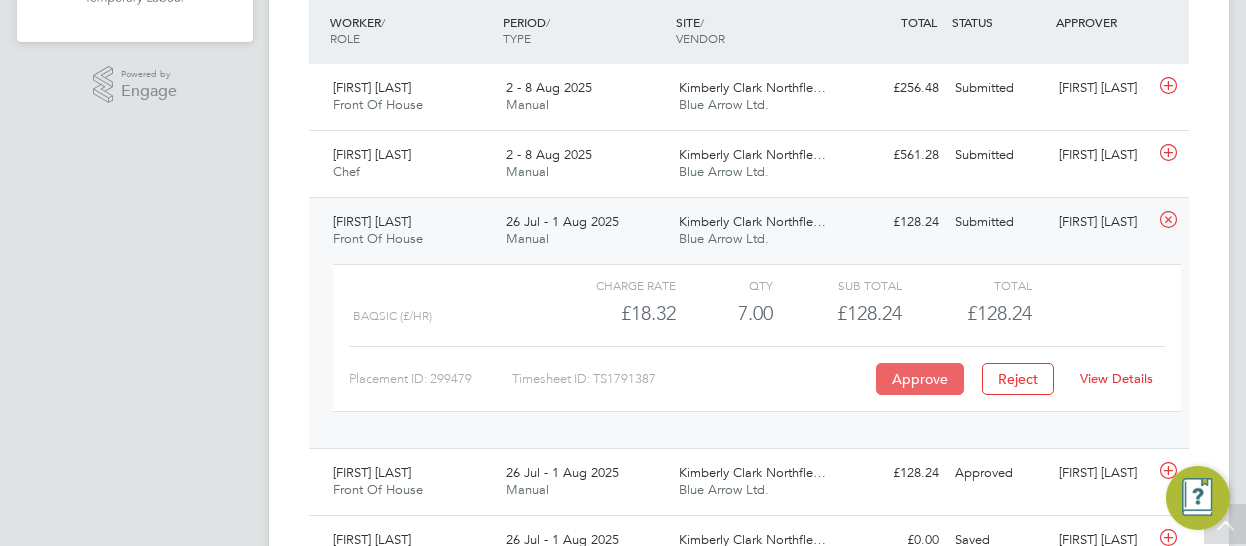 click on "Approve" 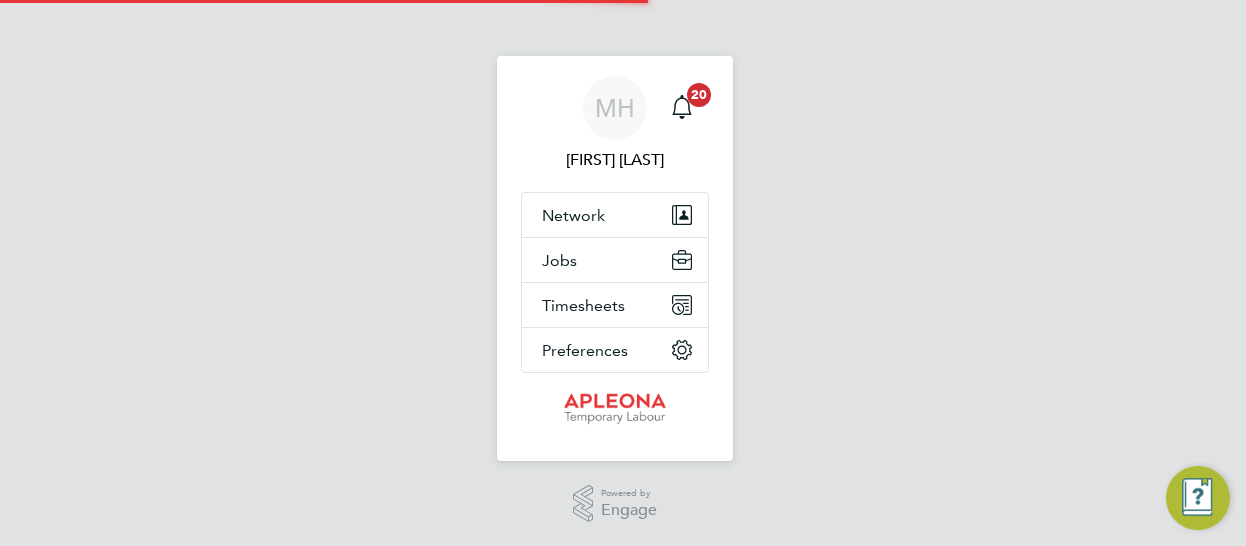 scroll, scrollTop: 0, scrollLeft: 0, axis: both 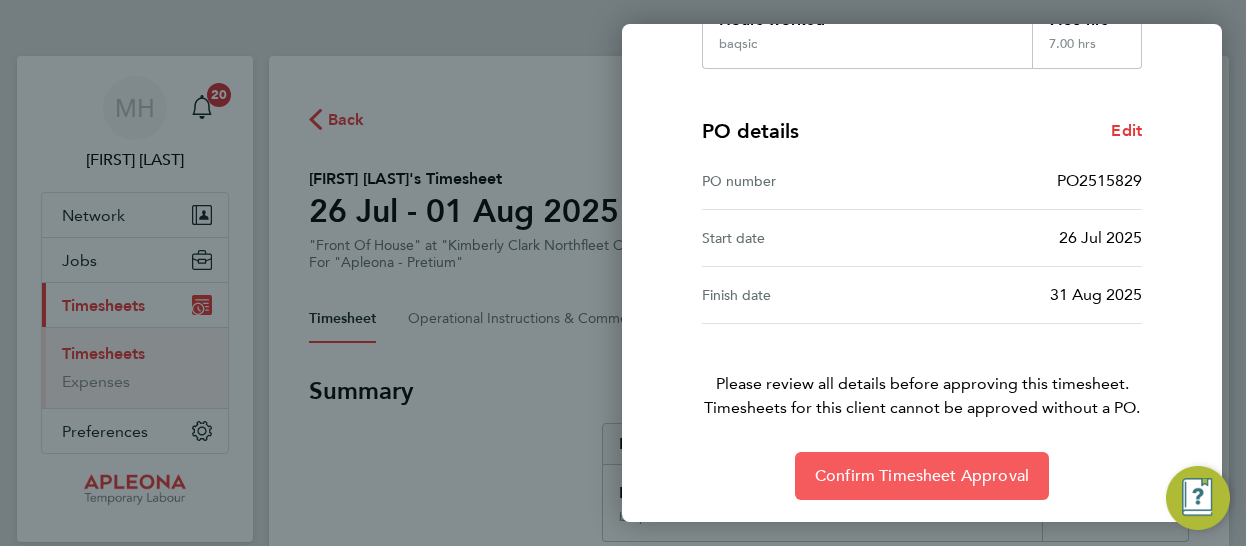 click on "Confirm Timesheet Approval" 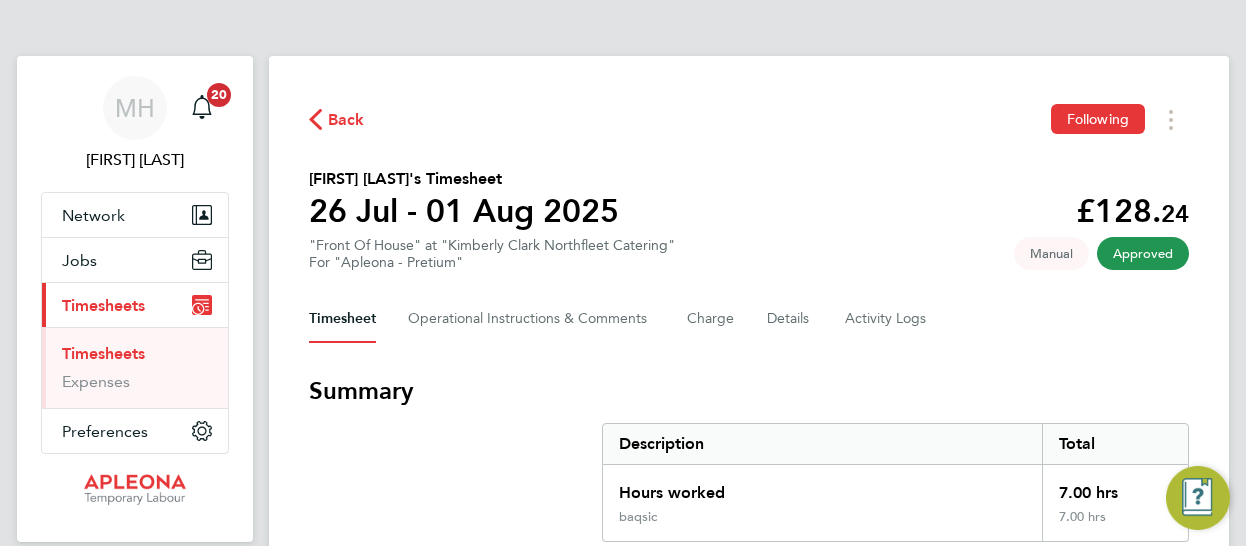 click on "Back" 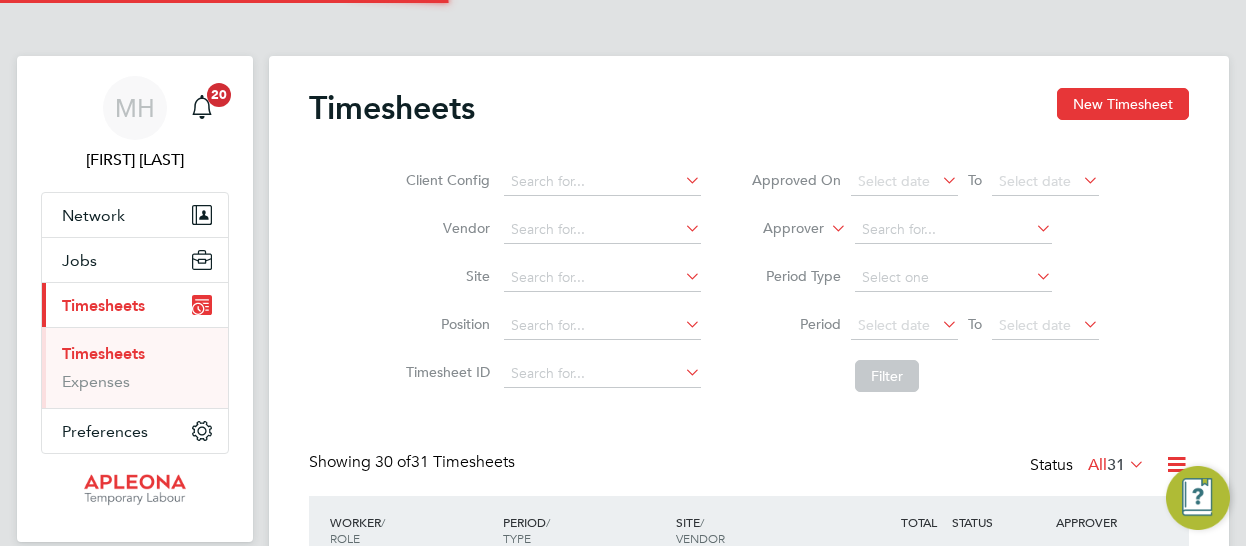 scroll, scrollTop: 230, scrollLeft: 0, axis: vertical 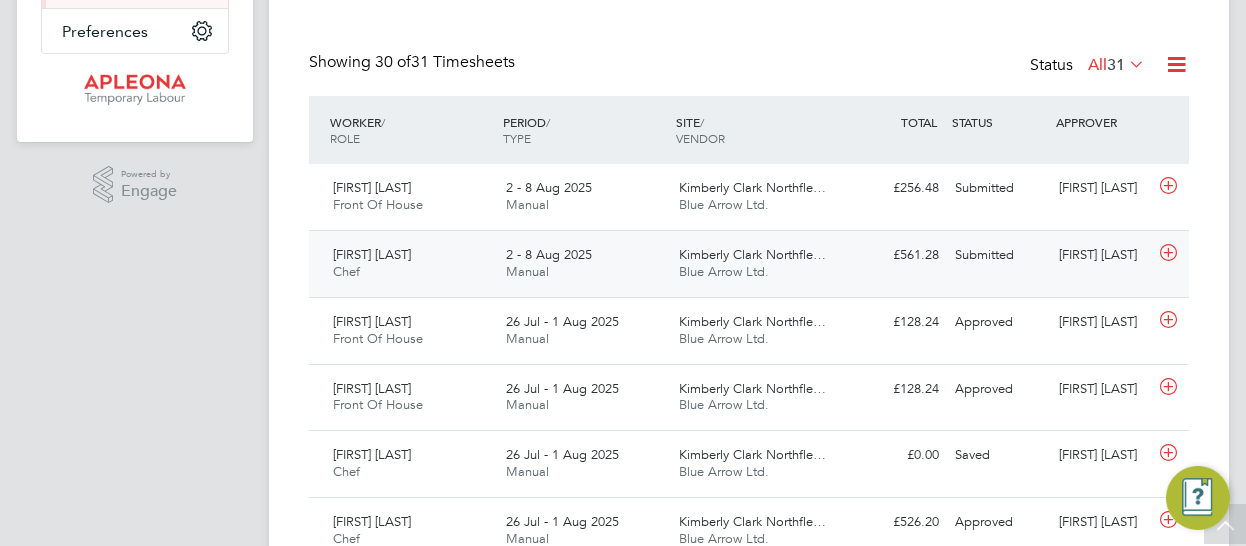 click on "Submitted" 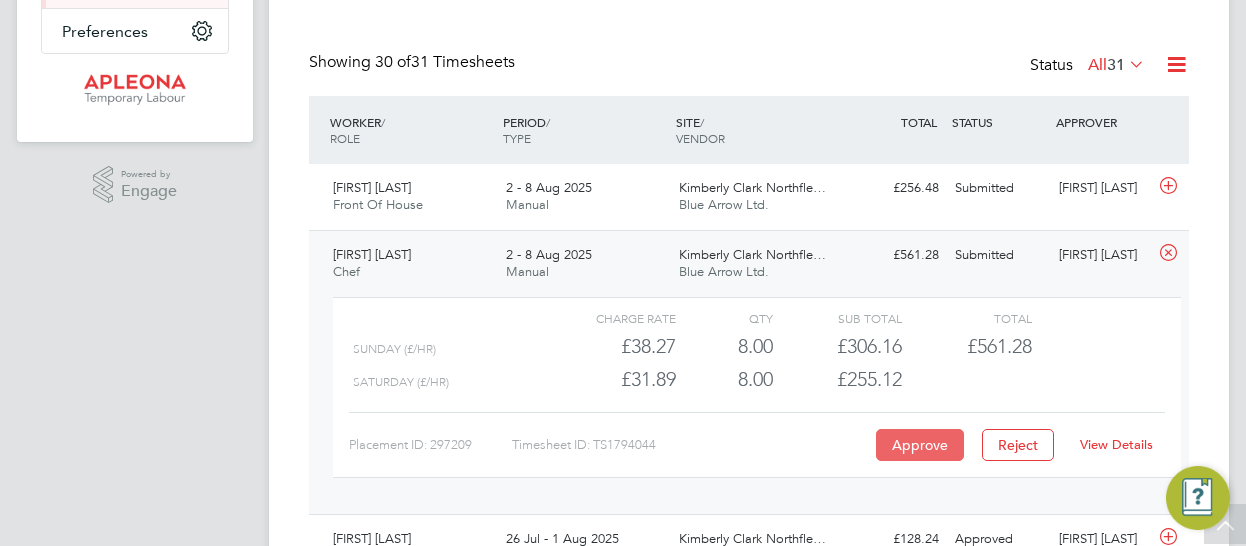 click on "Approve" 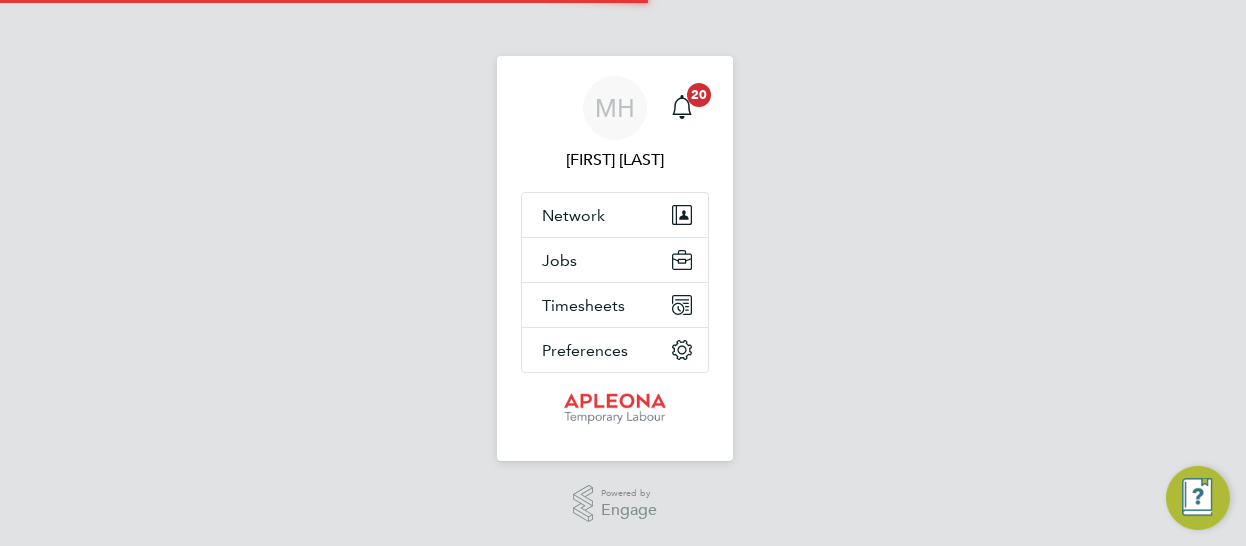 scroll, scrollTop: 0, scrollLeft: 0, axis: both 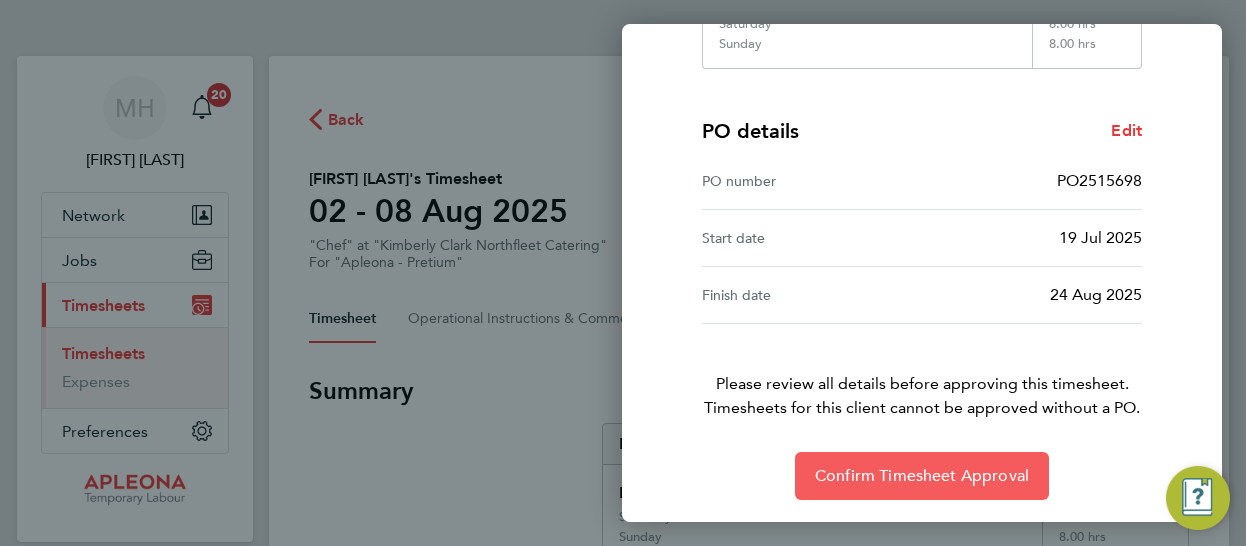click on "Confirm Timesheet Approval" 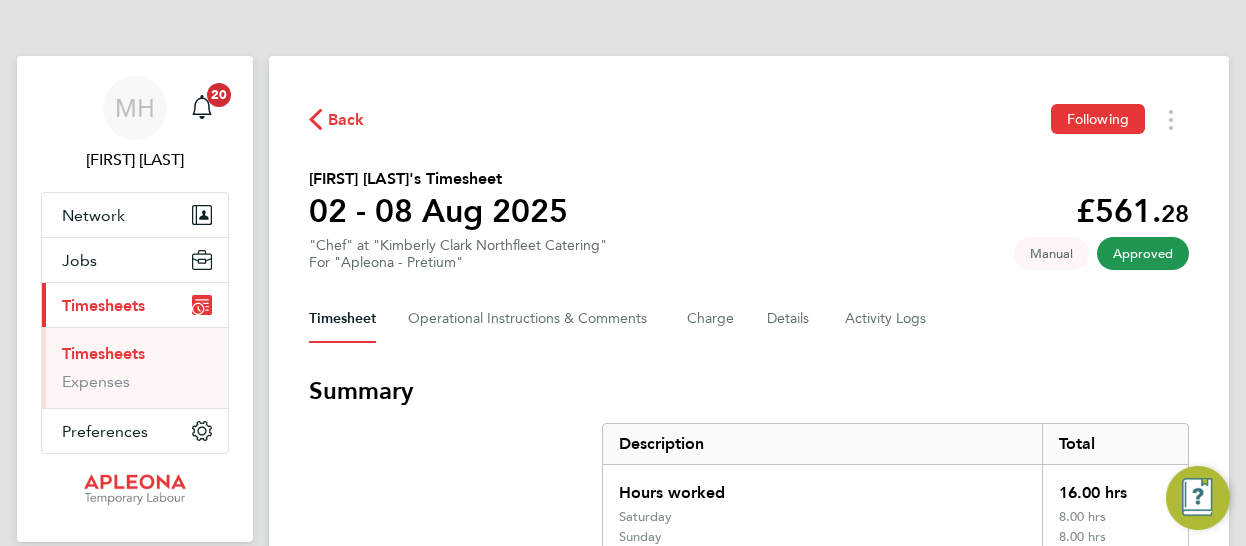 click on "Back" 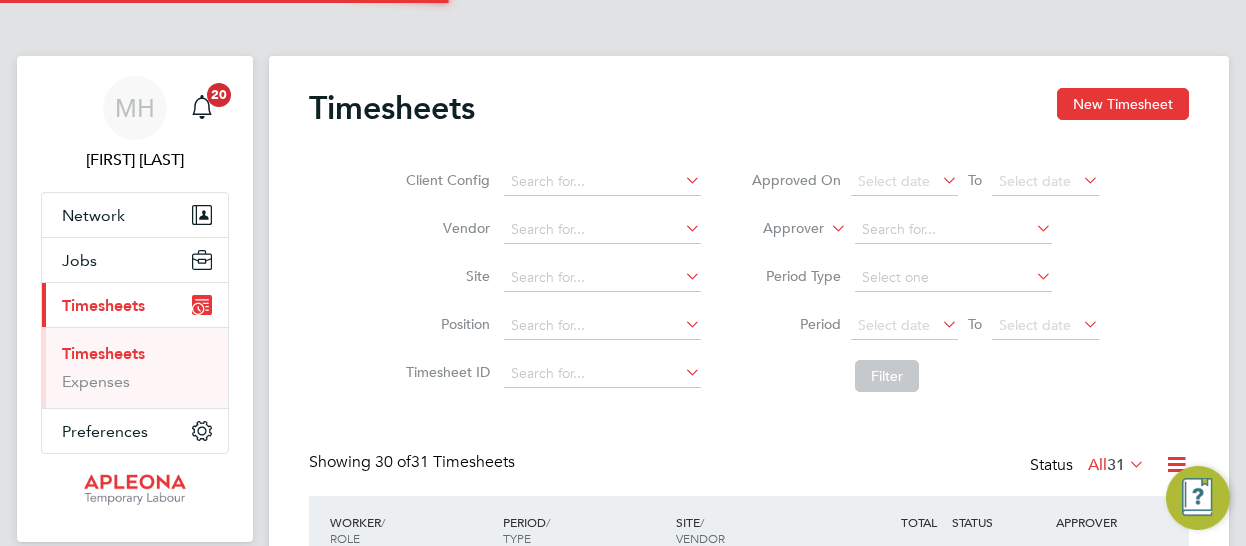 scroll, scrollTop: 280, scrollLeft: 0, axis: vertical 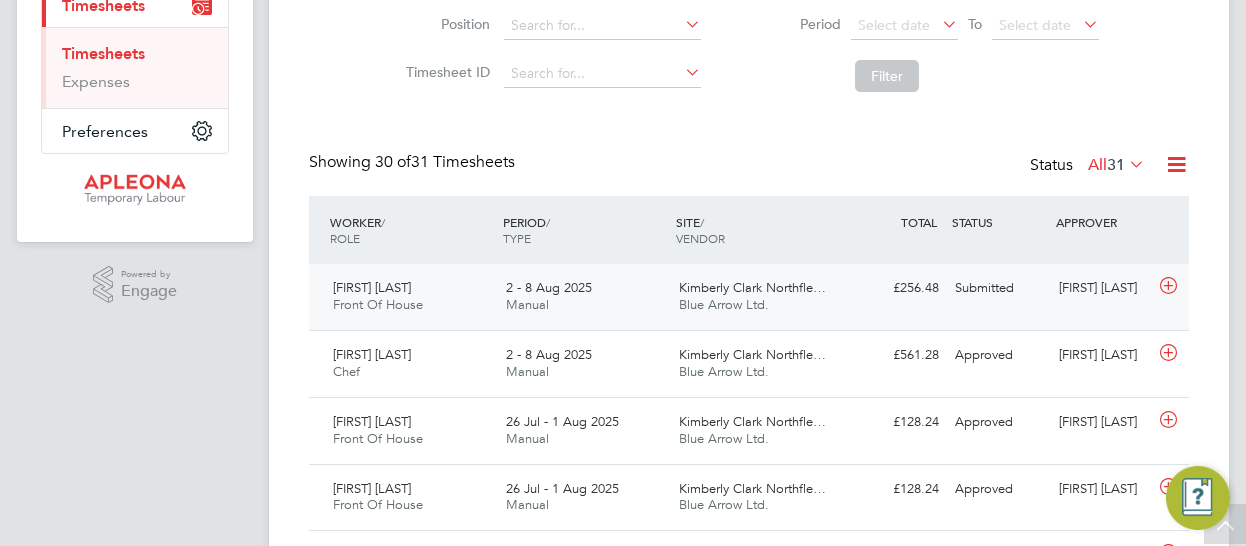 click on "Submitted" 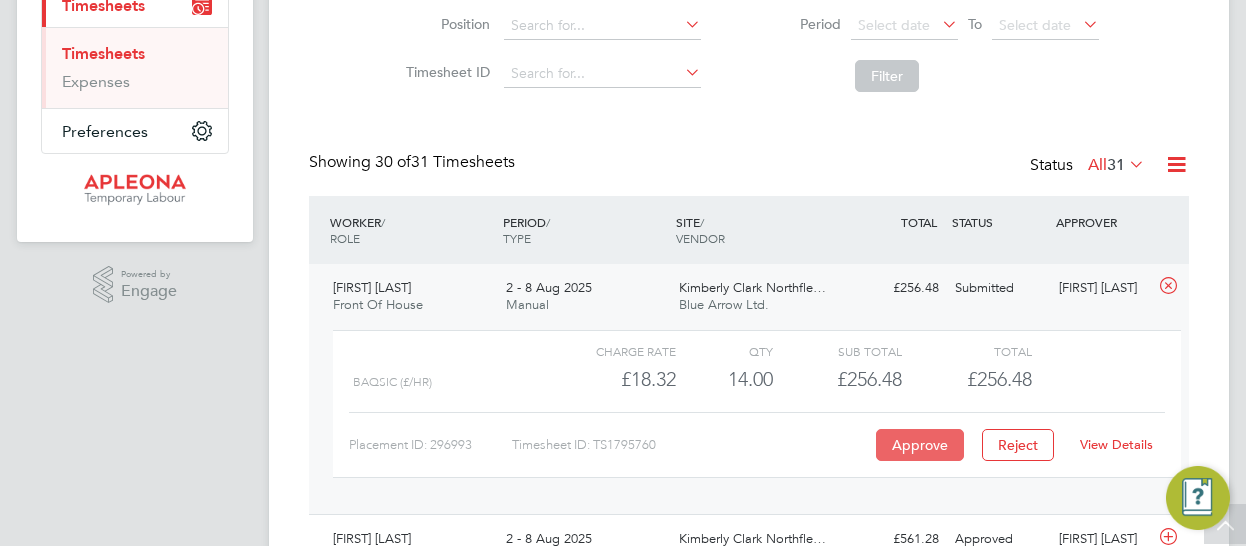 click on "Approve" 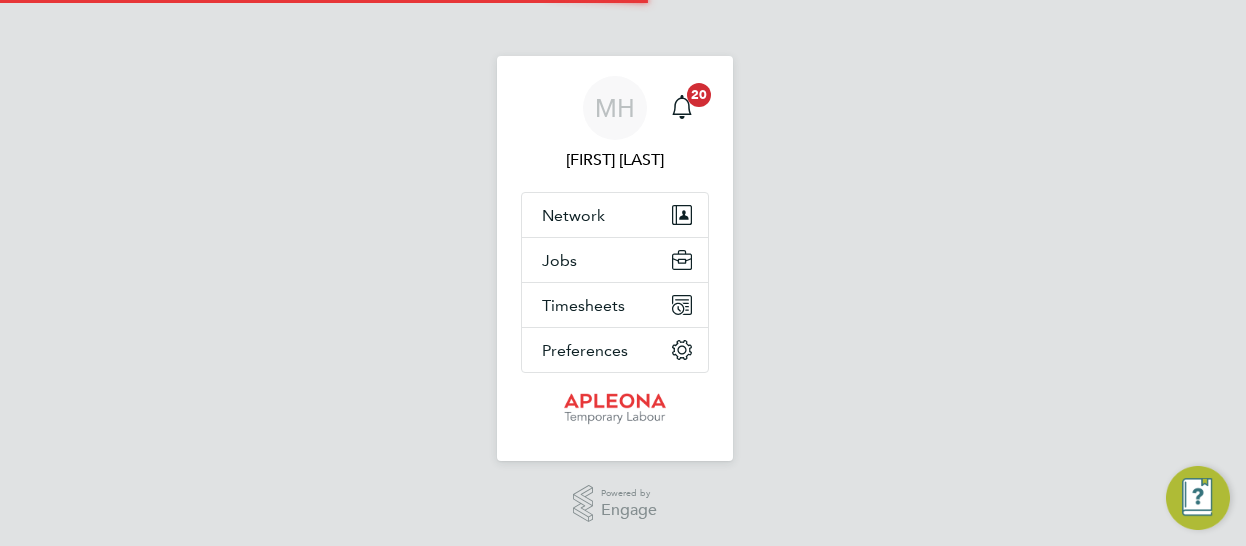 scroll, scrollTop: 0, scrollLeft: 0, axis: both 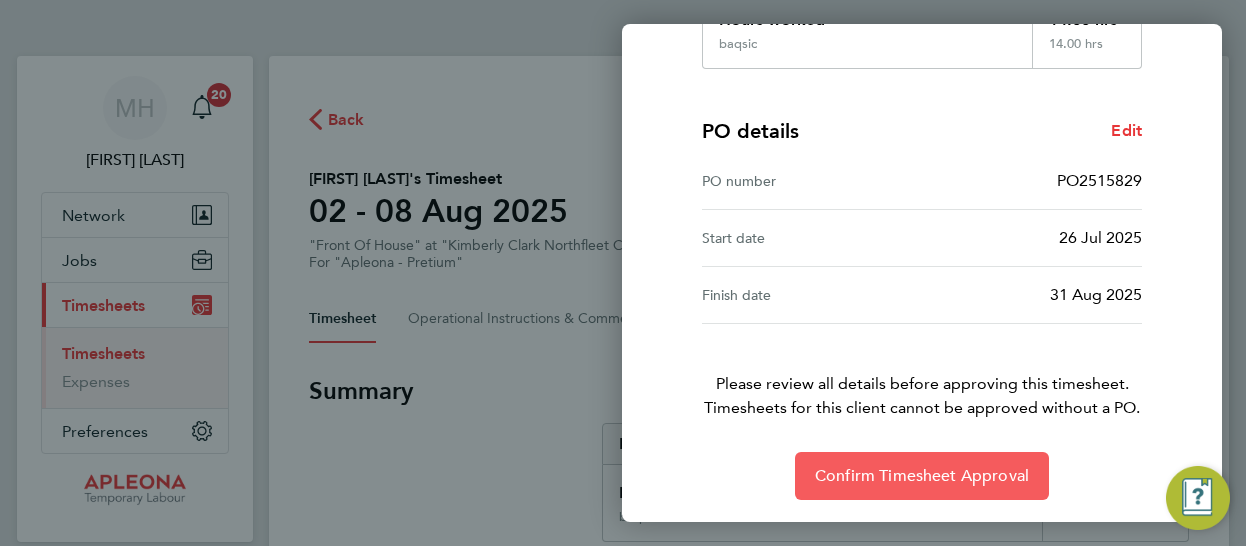 click on "Confirm Timesheet Approval" 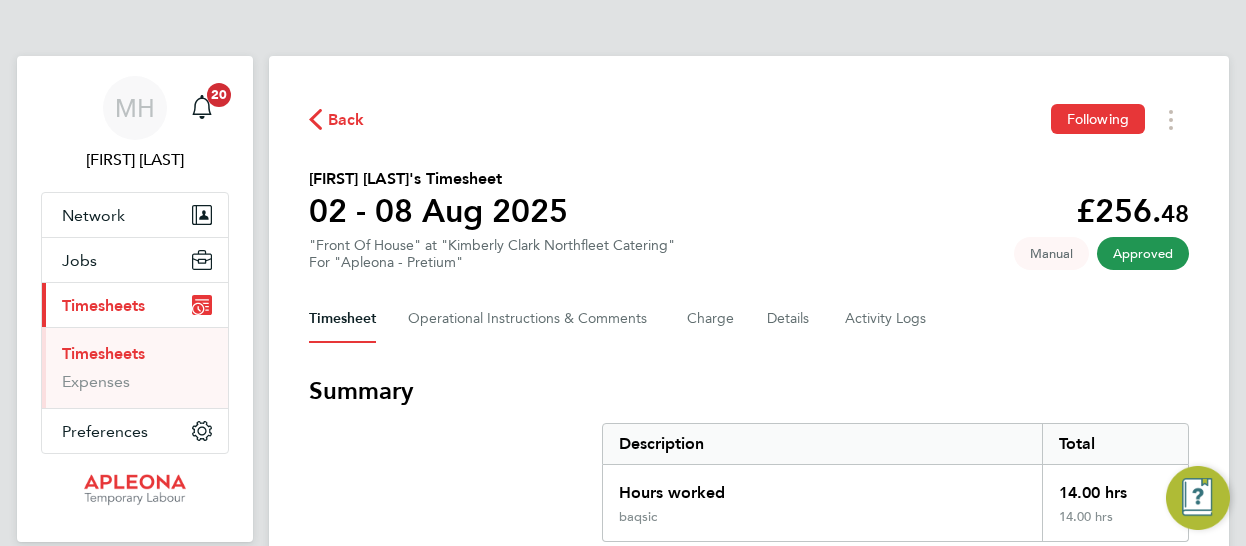 click on "Back" 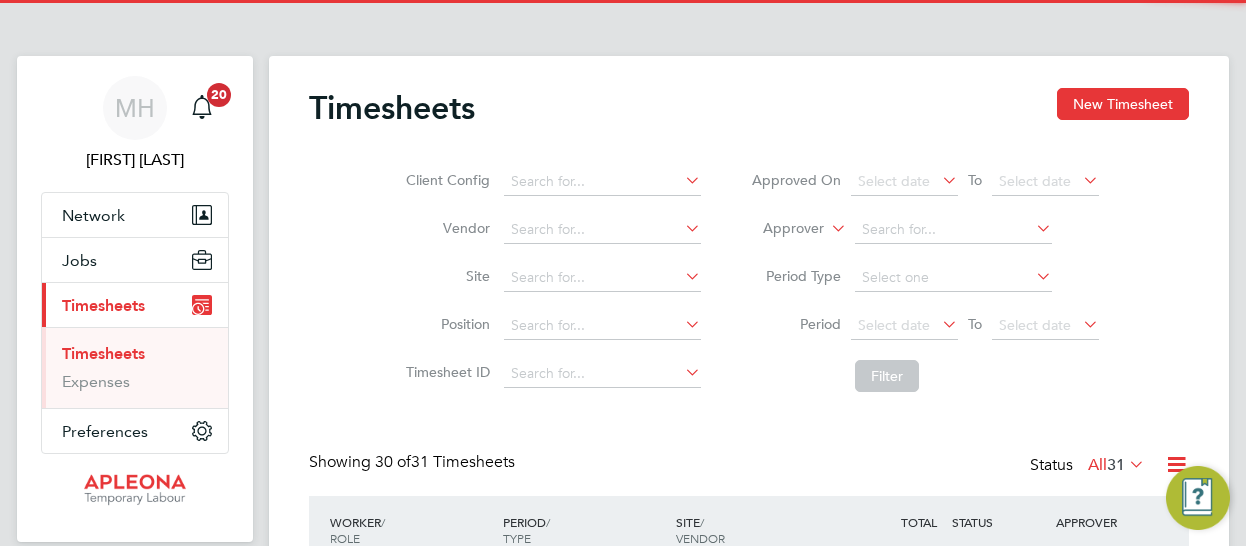 scroll, scrollTop: 10, scrollLeft: 10, axis: both 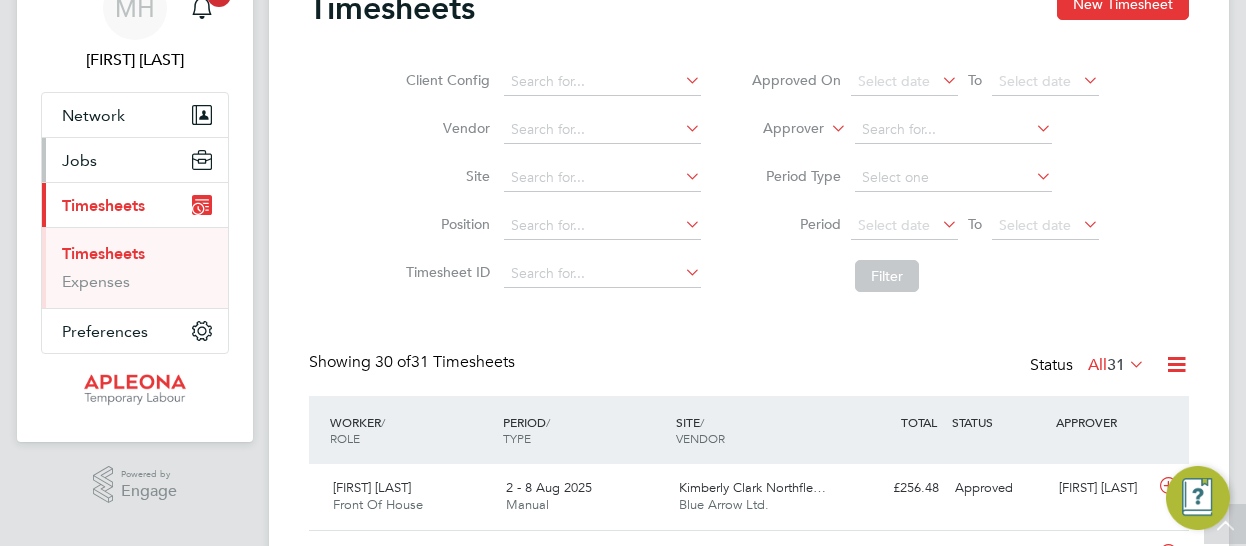 click on "Jobs" at bounding box center [79, 160] 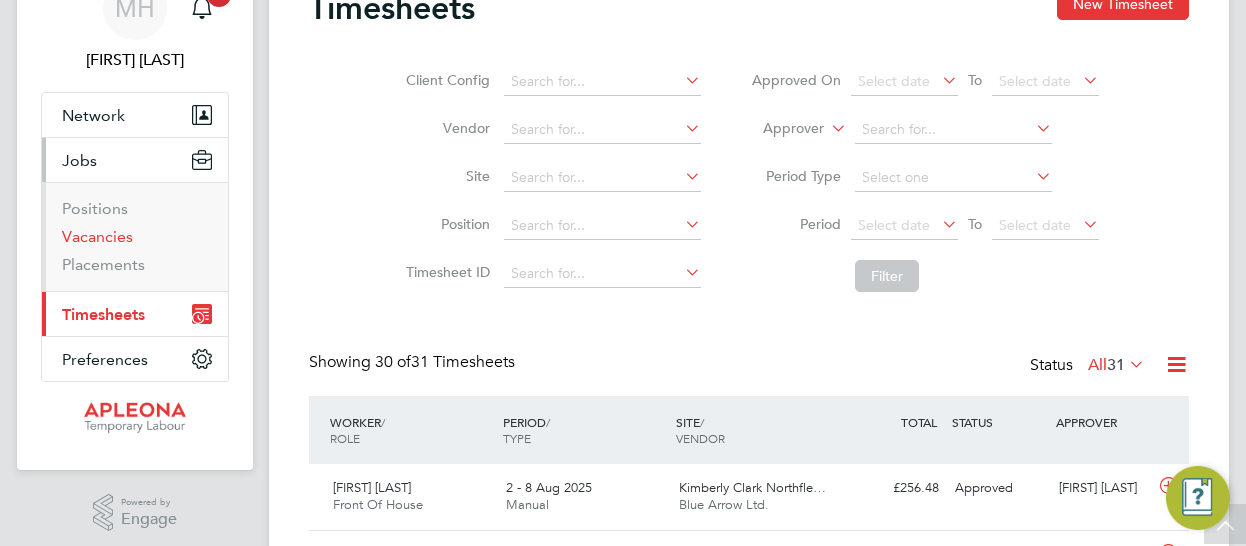 click on "Vacancies" at bounding box center [97, 236] 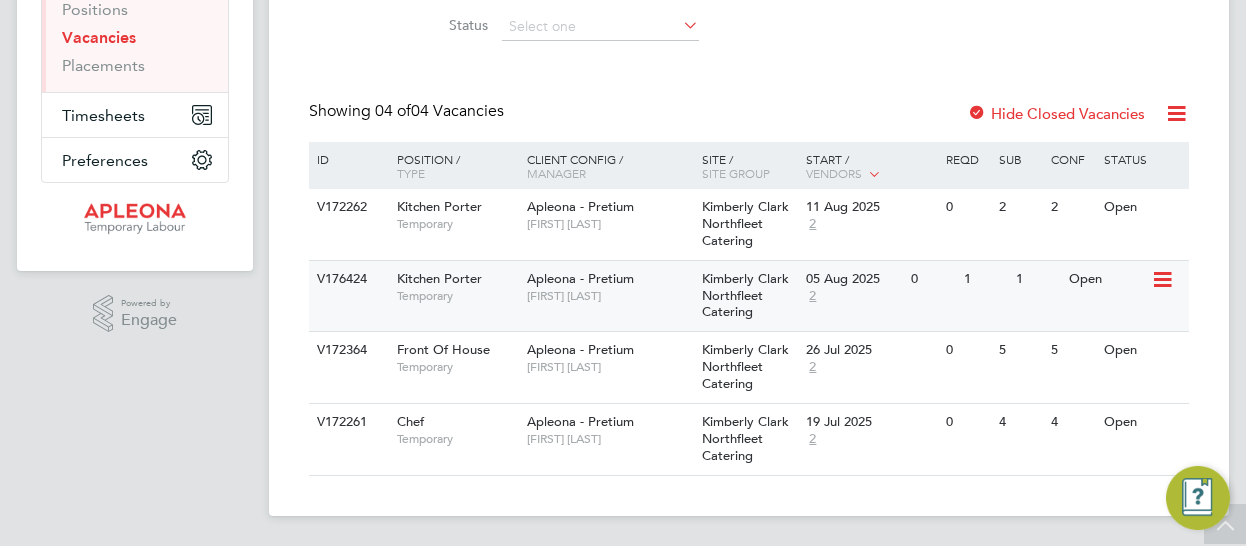 click on "[FIRST] [LAST]" 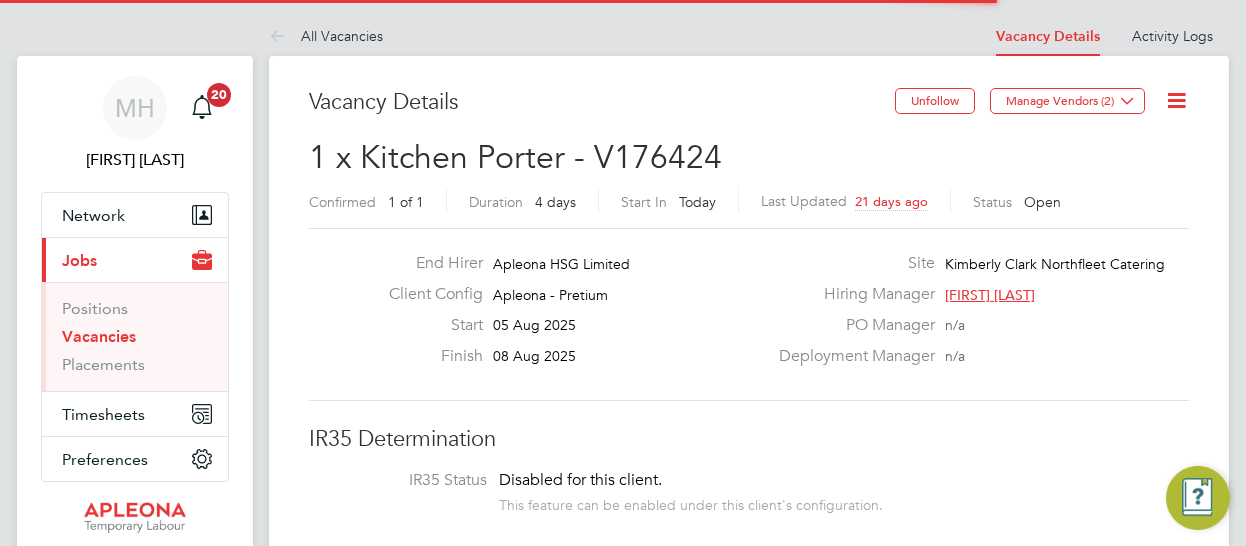 scroll, scrollTop: 0, scrollLeft: 0, axis: both 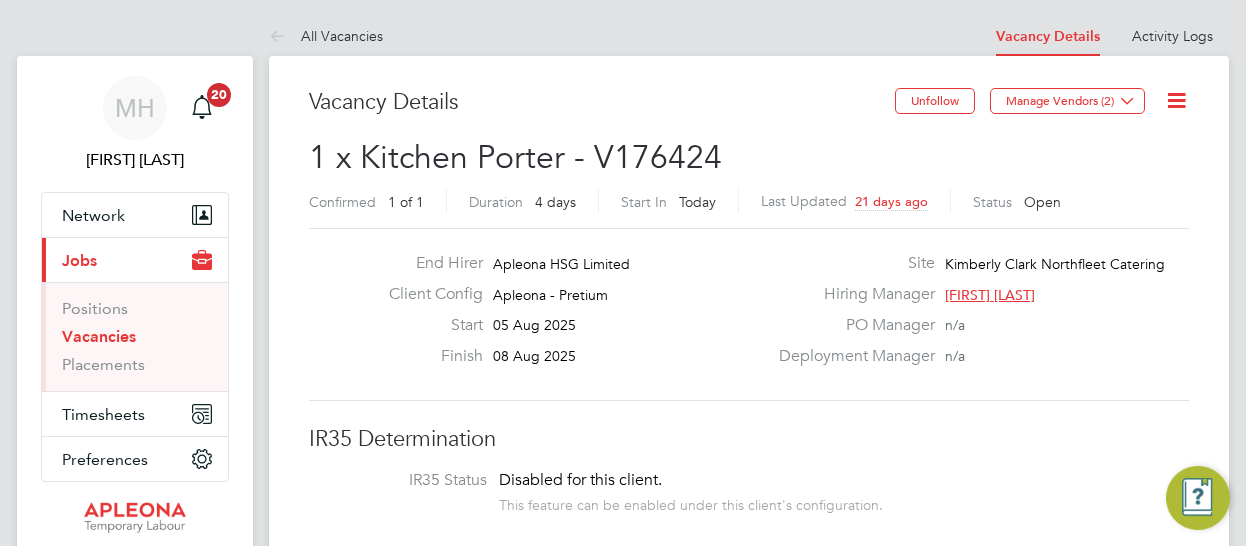click on "Vacancies" at bounding box center (99, 336) 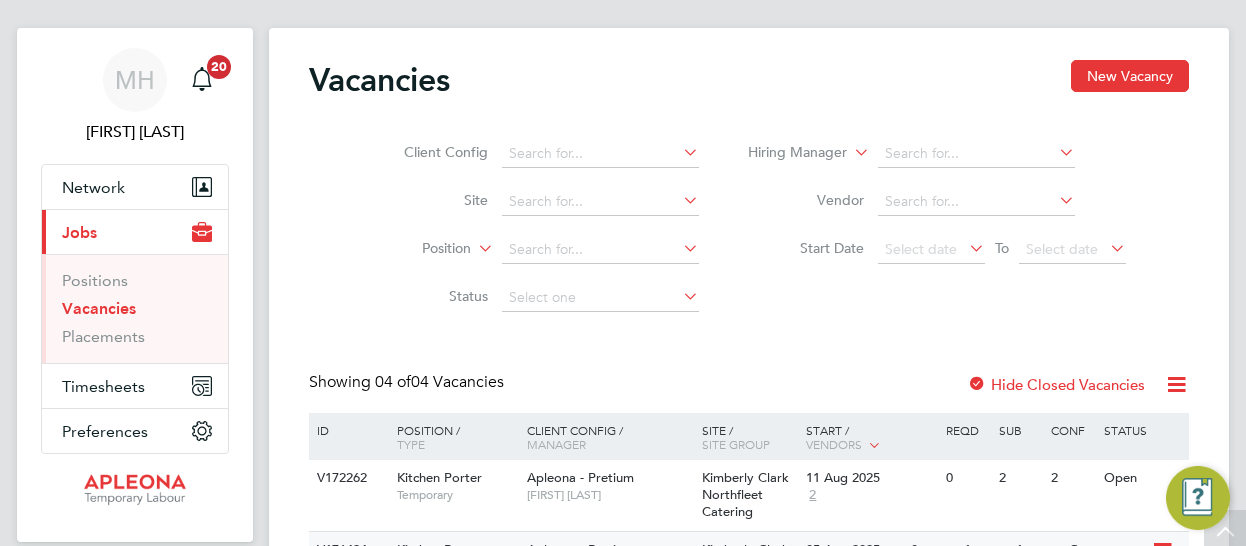 scroll, scrollTop: 0, scrollLeft: 0, axis: both 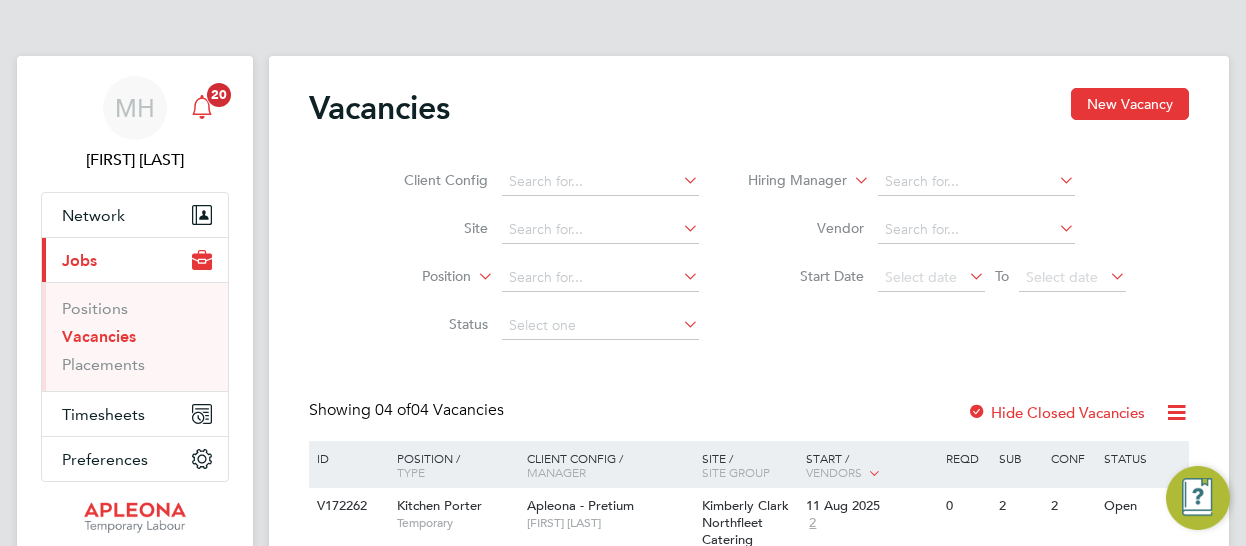 click on "20" at bounding box center (219, 94) 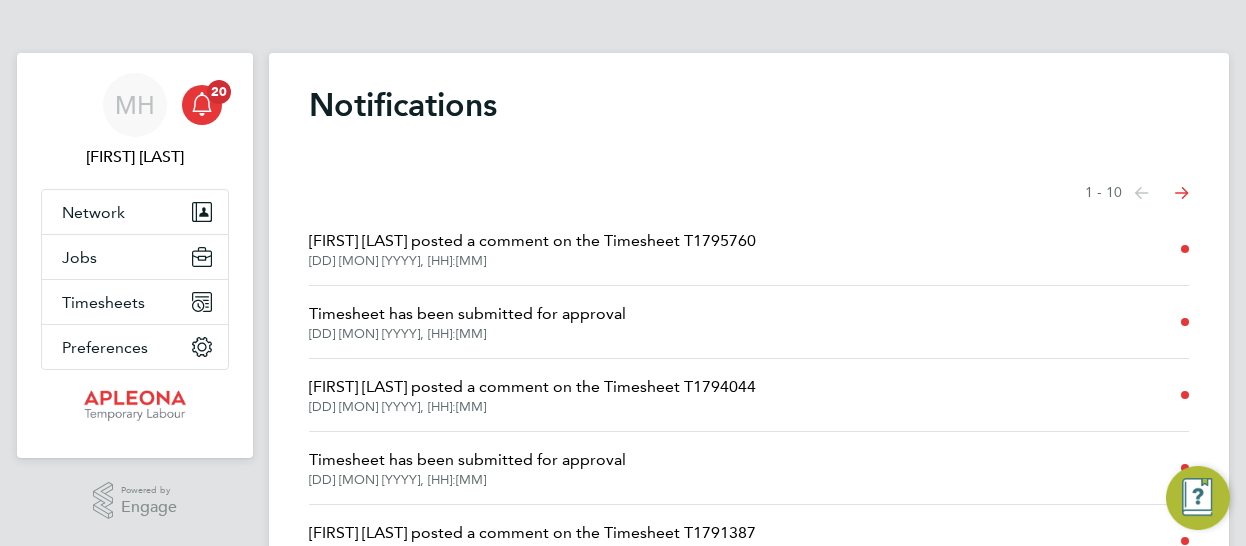 scroll, scrollTop: 0, scrollLeft: 0, axis: both 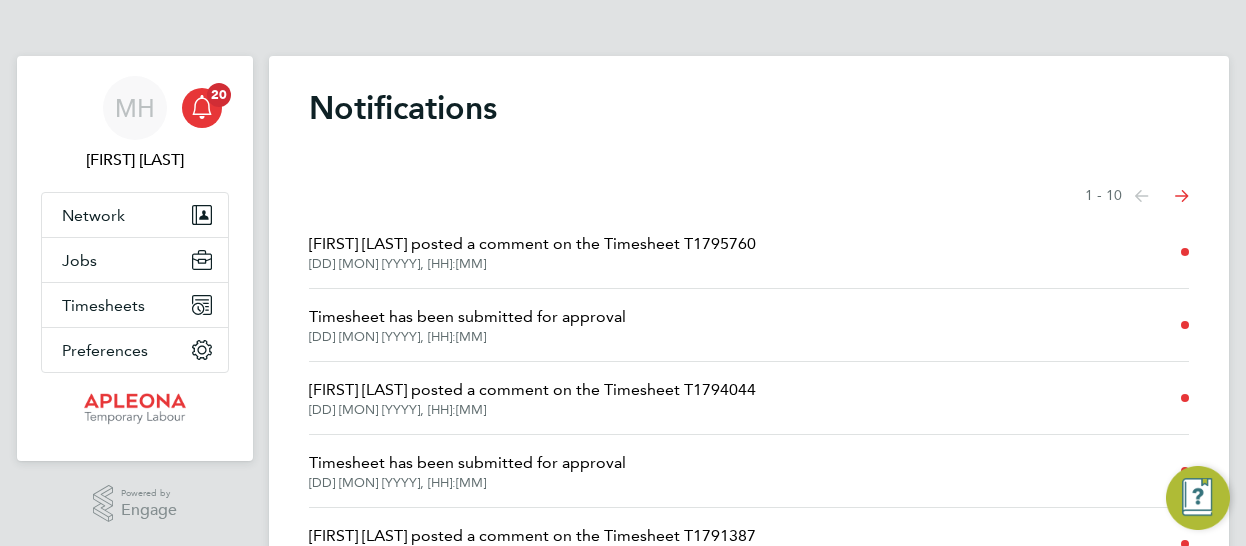 click on "[DD] [MON] [YYYY], [HH]:[MM]" 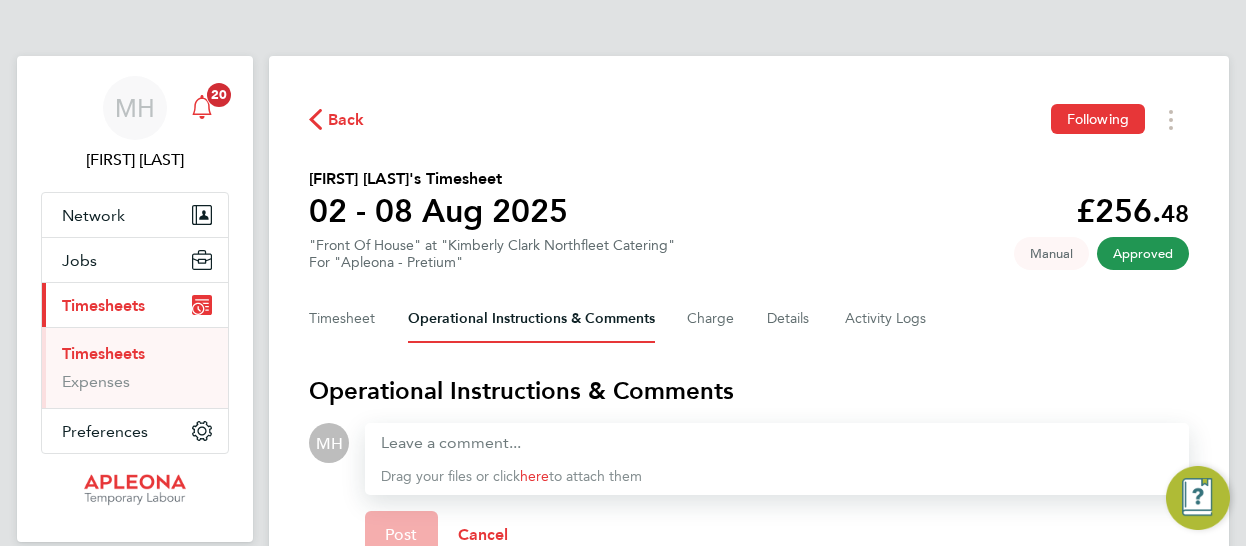 click on "20" at bounding box center [219, 94] 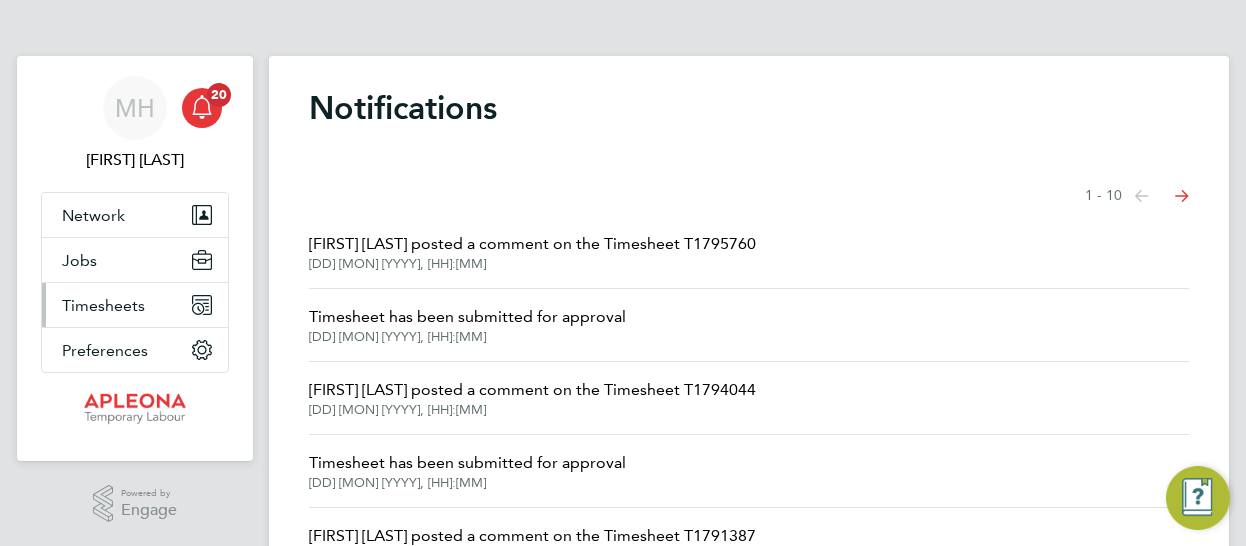 click on "Timesheets" at bounding box center [103, 305] 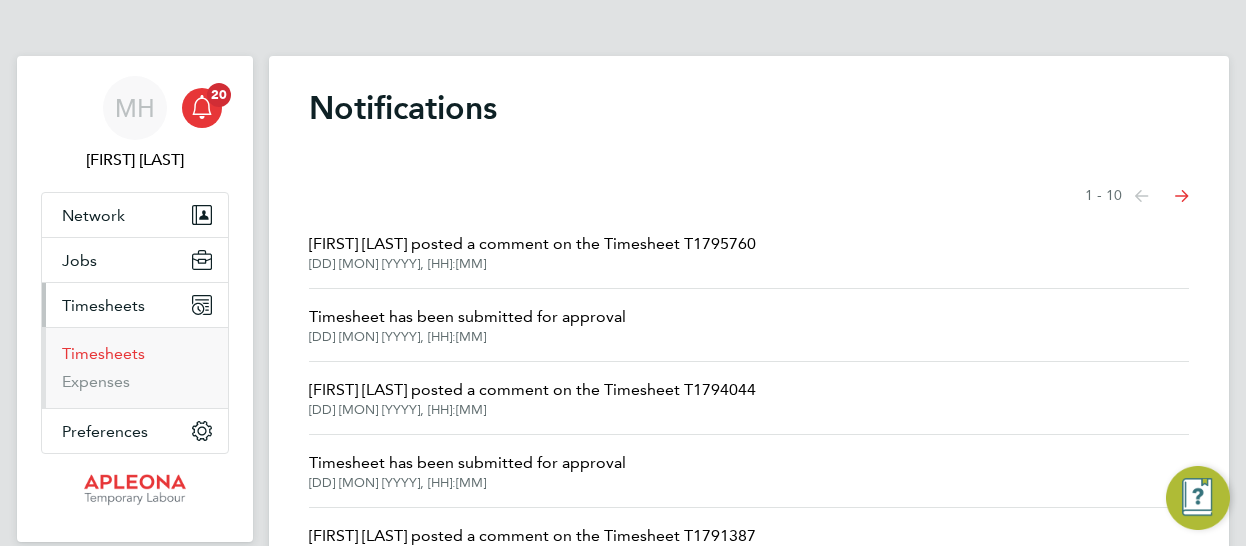 click on "Timesheets" at bounding box center [103, 353] 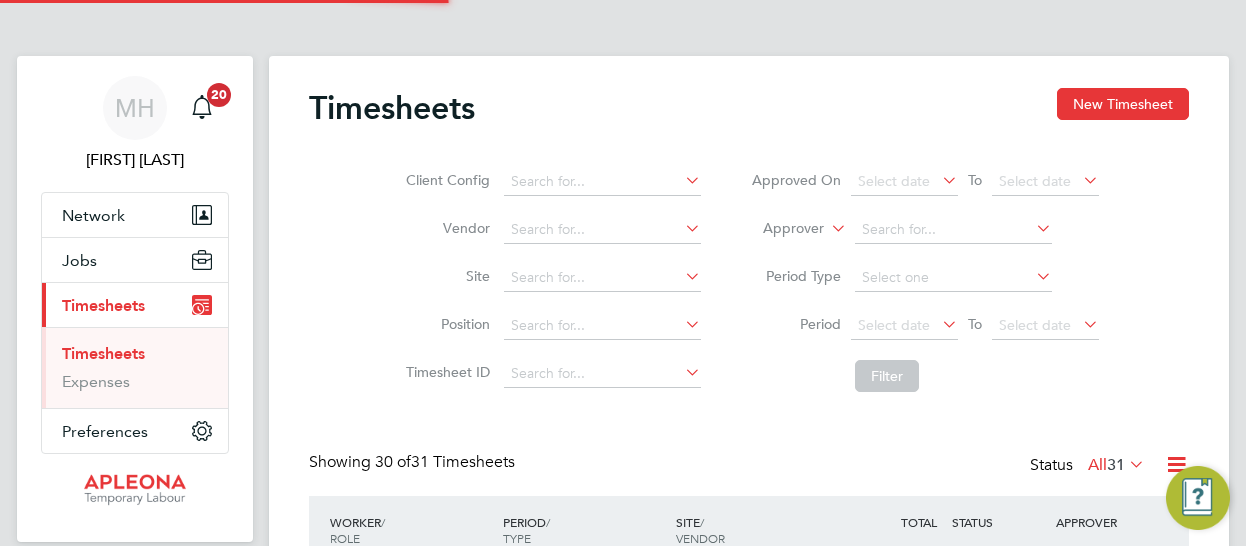 scroll, scrollTop: 10, scrollLeft: 10, axis: both 